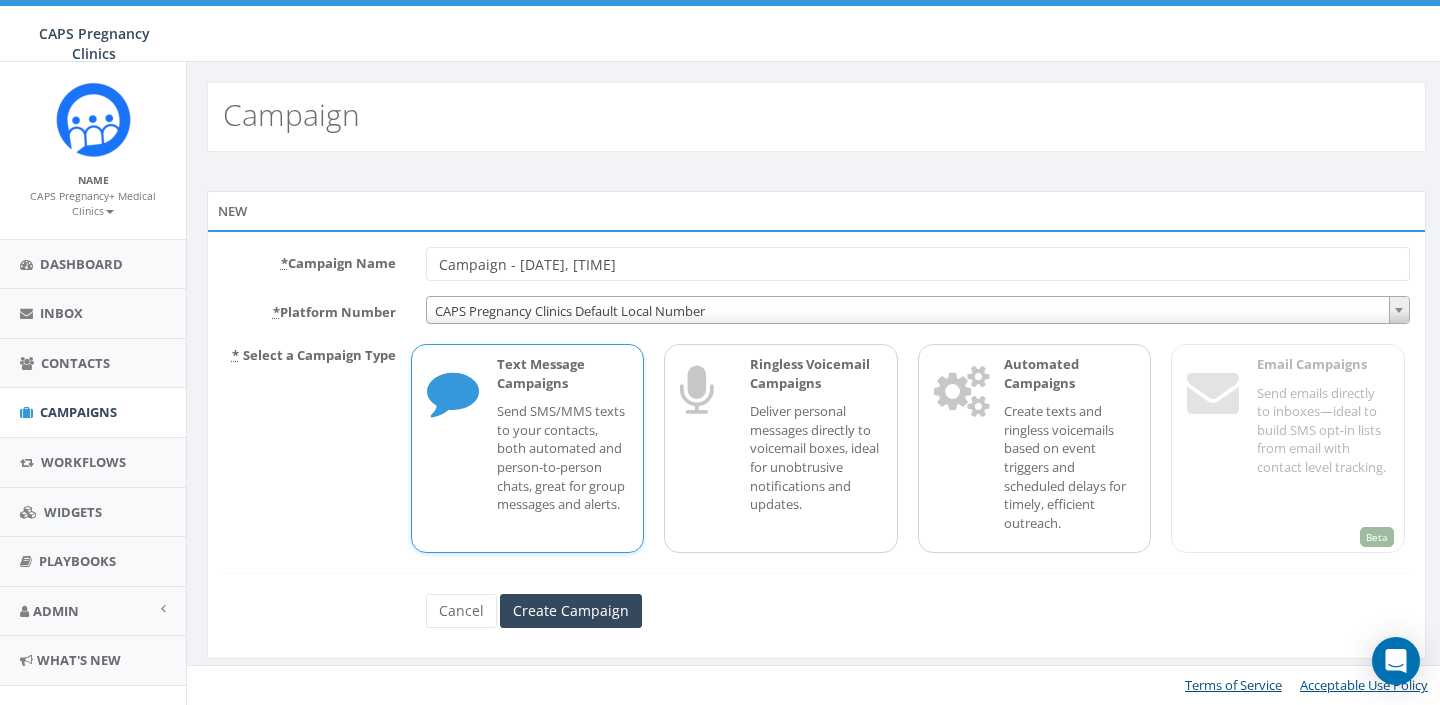 scroll, scrollTop: 0, scrollLeft: 0, axis: both 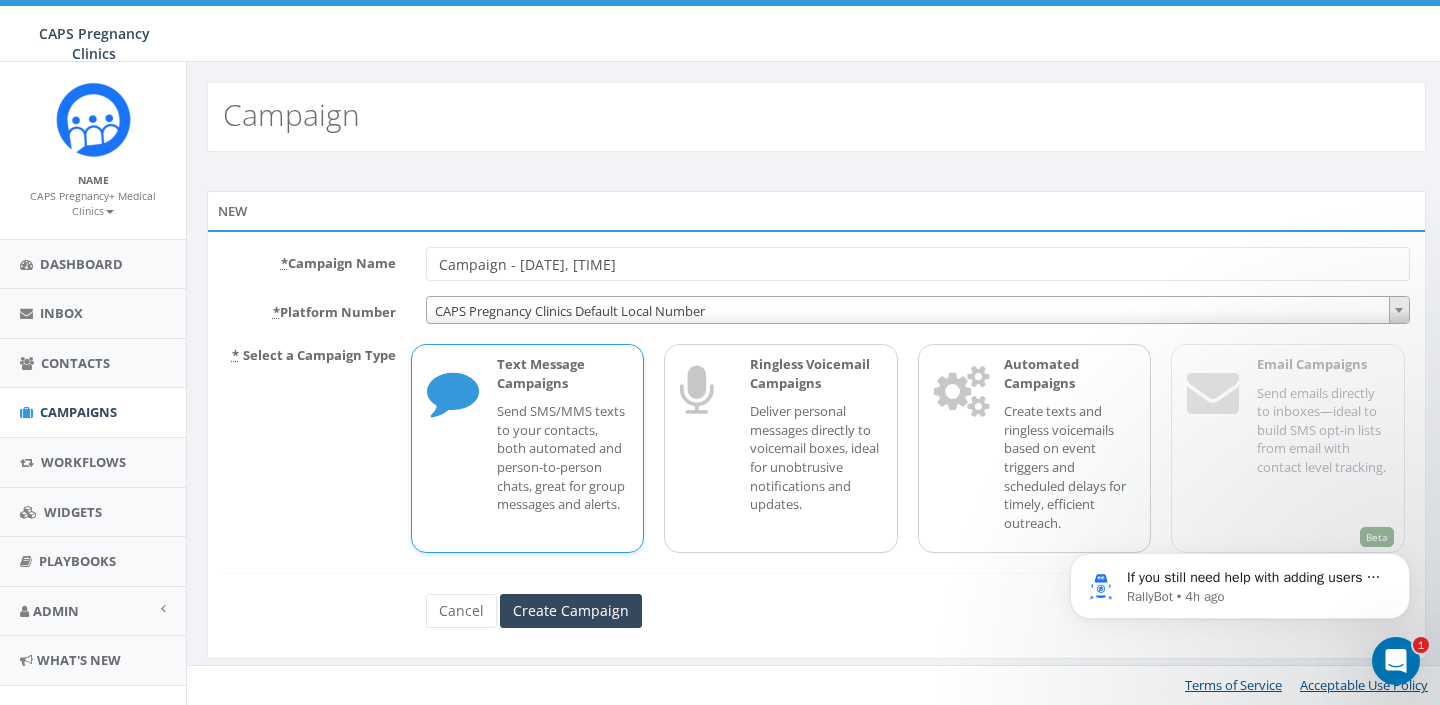 drag, startPoint x: 681, startPoint y: 266, endPoint x: 419, endPoint y: 259, distance: 262.0935 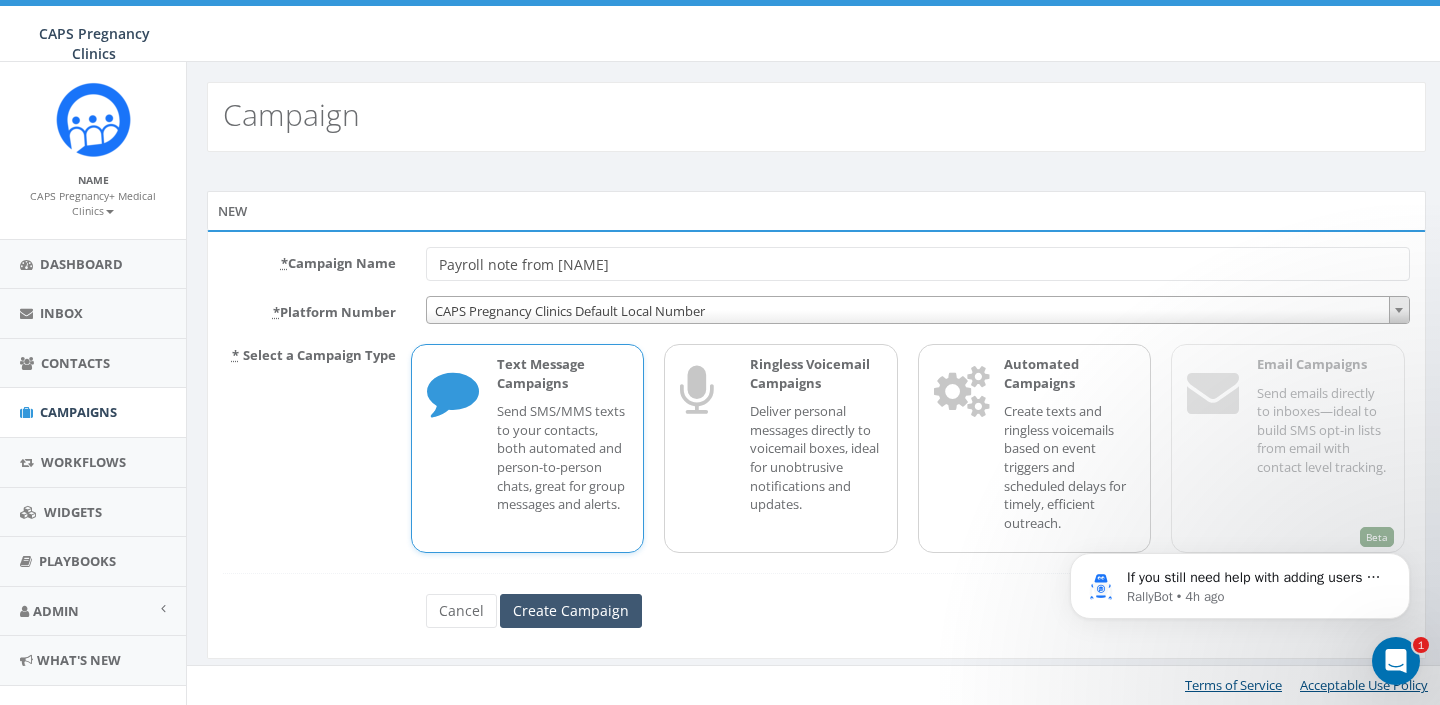 type on "Payroll note from [NAME]" 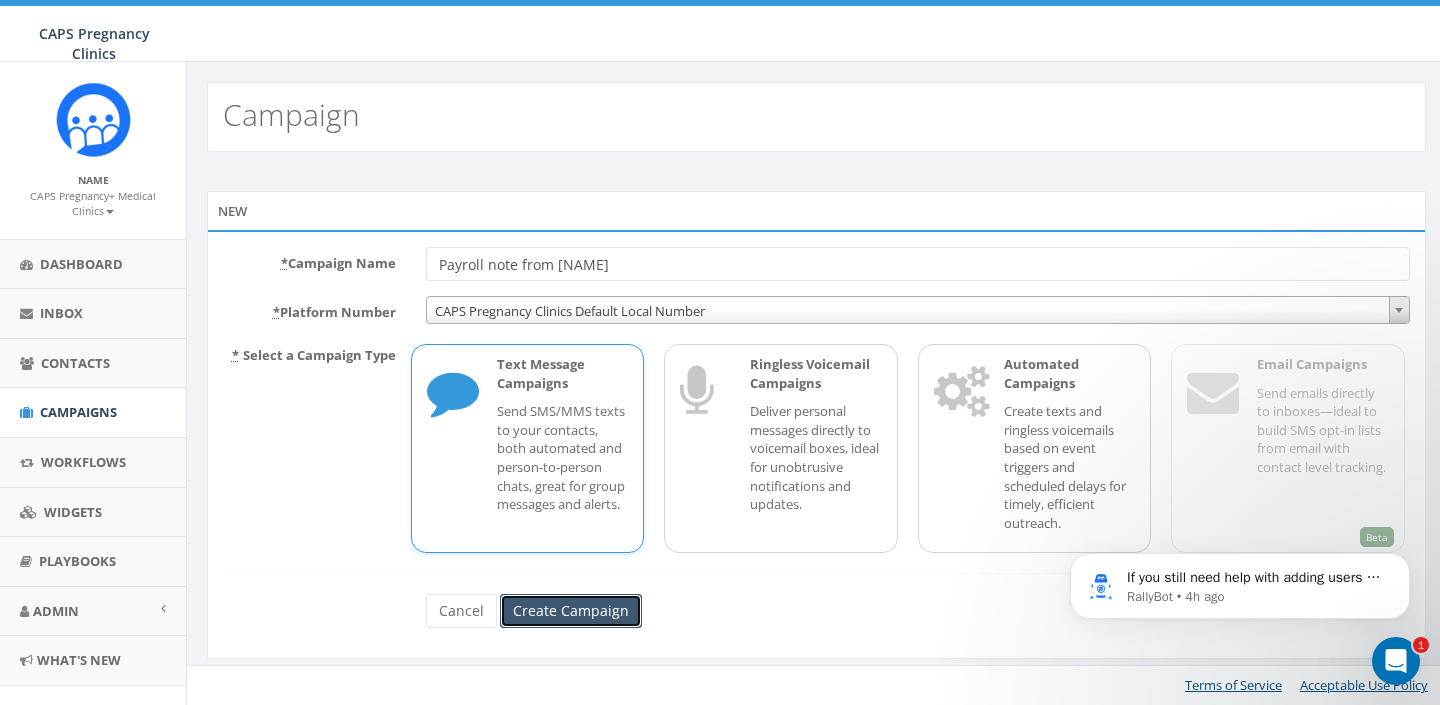click on "Create Campaign" at bounding box center [571, 611] 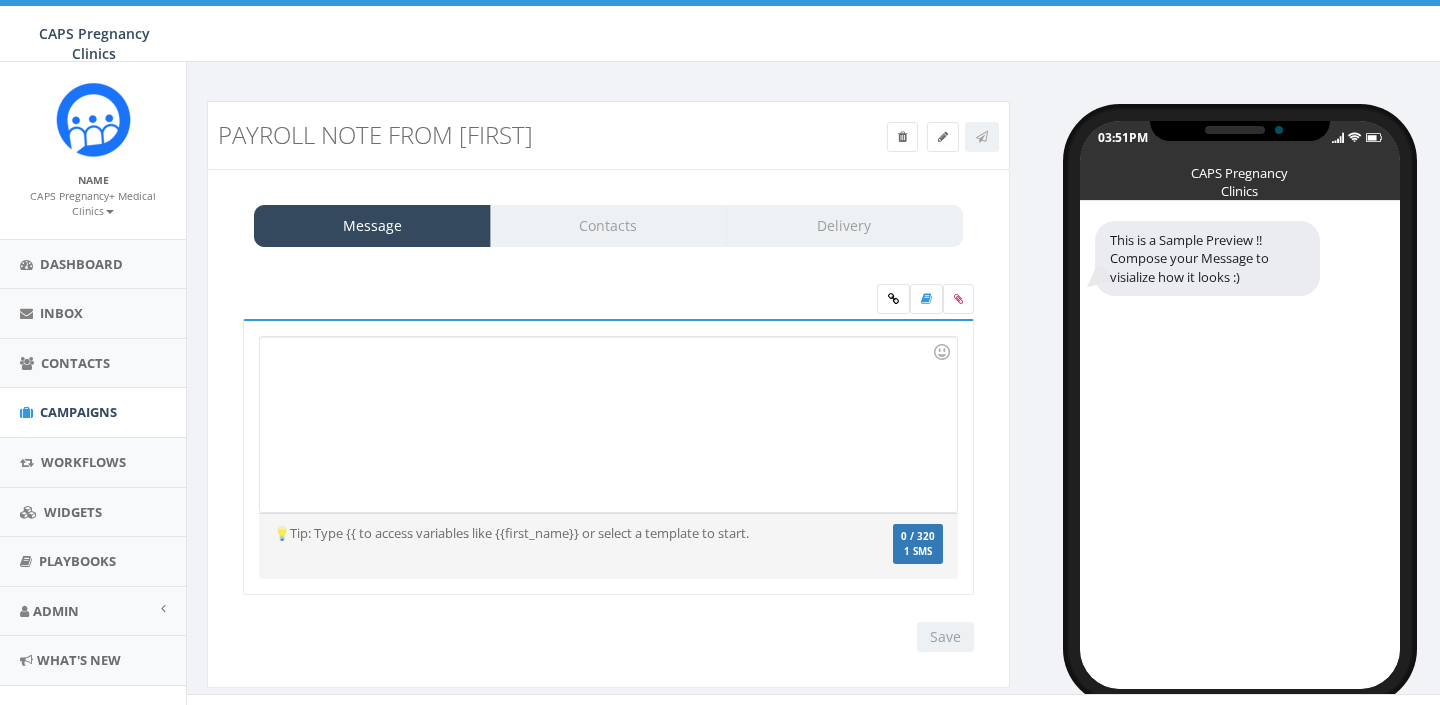 scroll, scrollTop: 0, scrollLeft: 0, axis: both 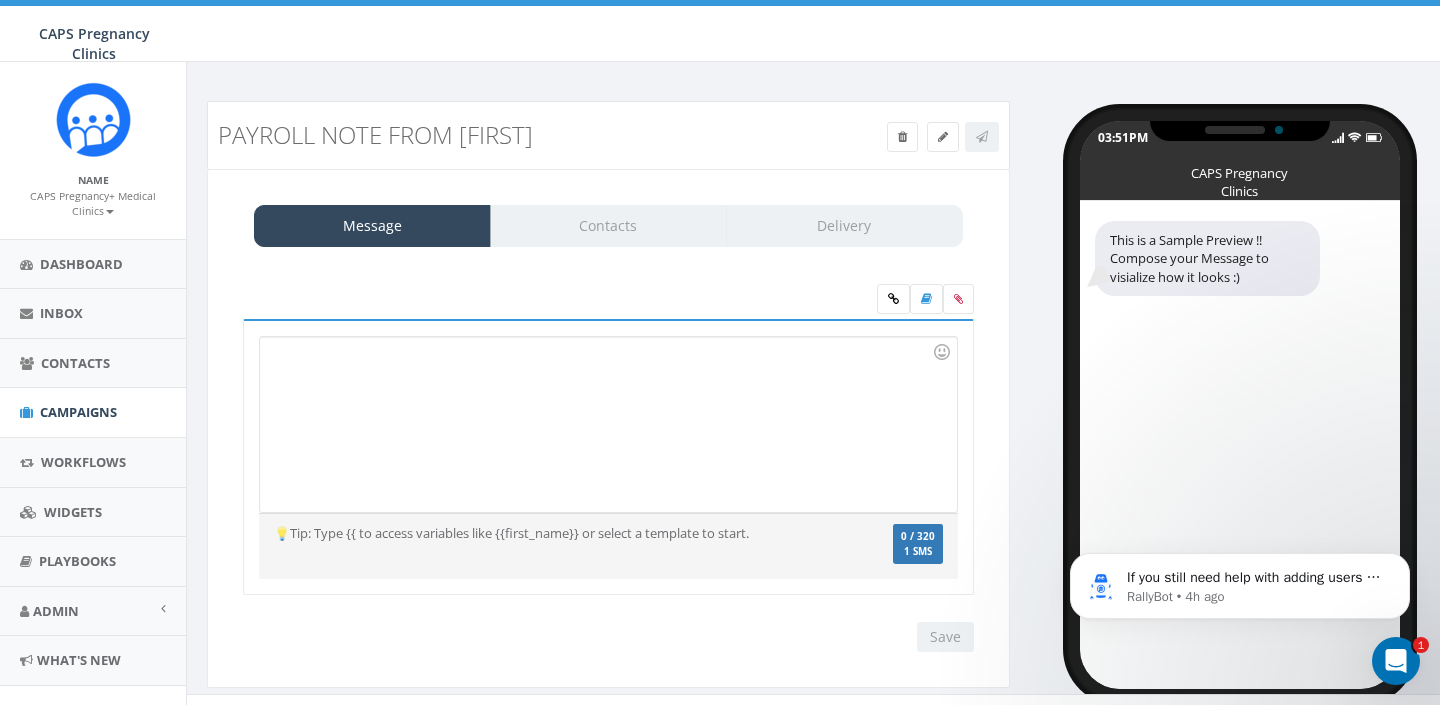 click at bounding box center [608, 424] 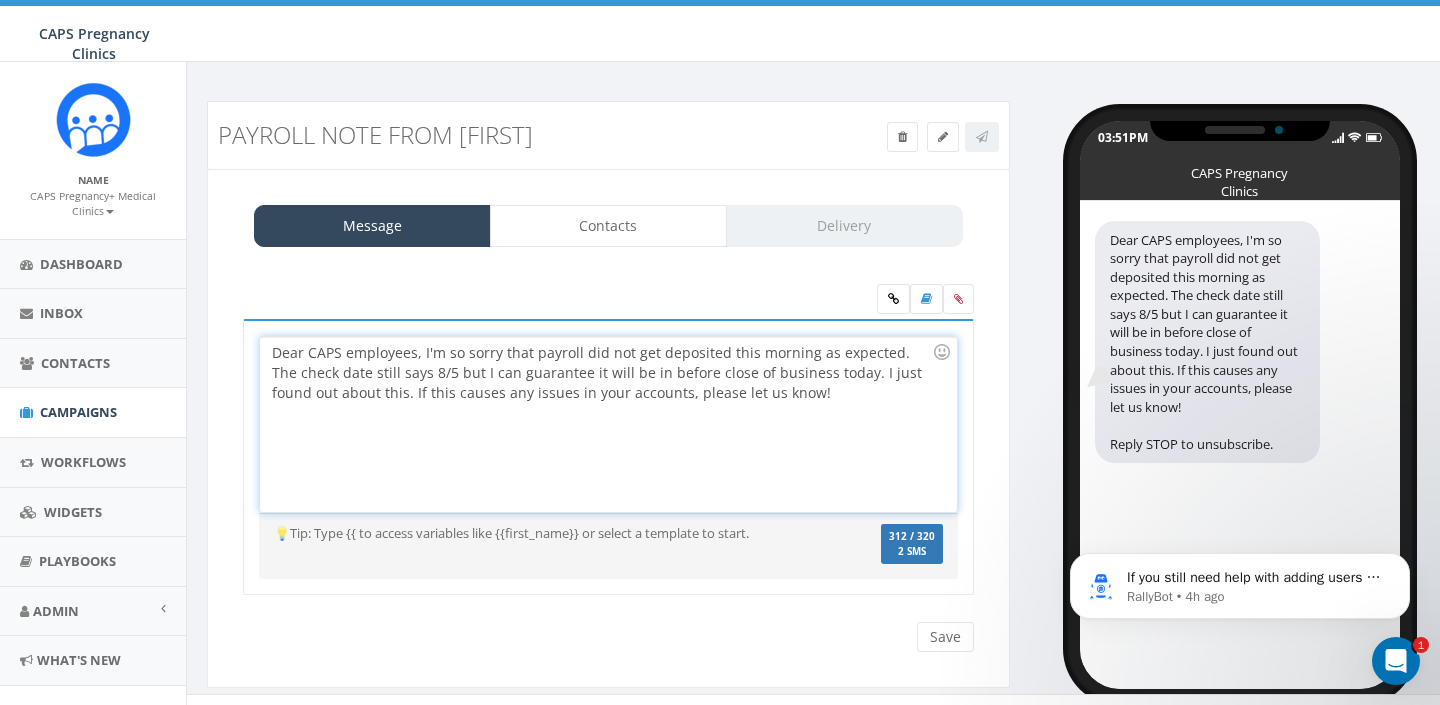 click on "Dear CAPS employees, I'm so sorry that payroll did not get deposited this morning as expected. The check date still says 8/5 but I can guarantee it will be in before close of business today. I just found out about this. If this causes any issues in your accounts, please let us know!" at bounding box center [608, 424] 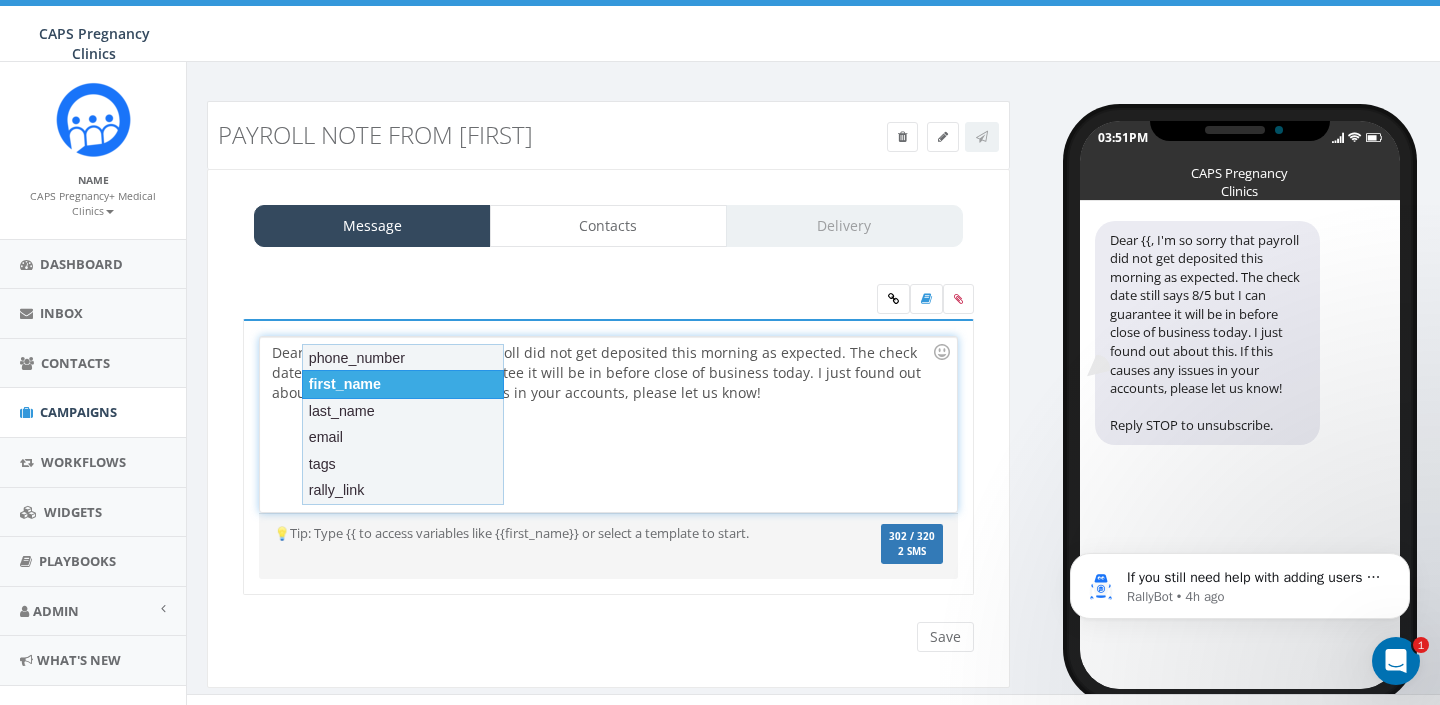 click on "first_name" at bounding box center (403, 384) 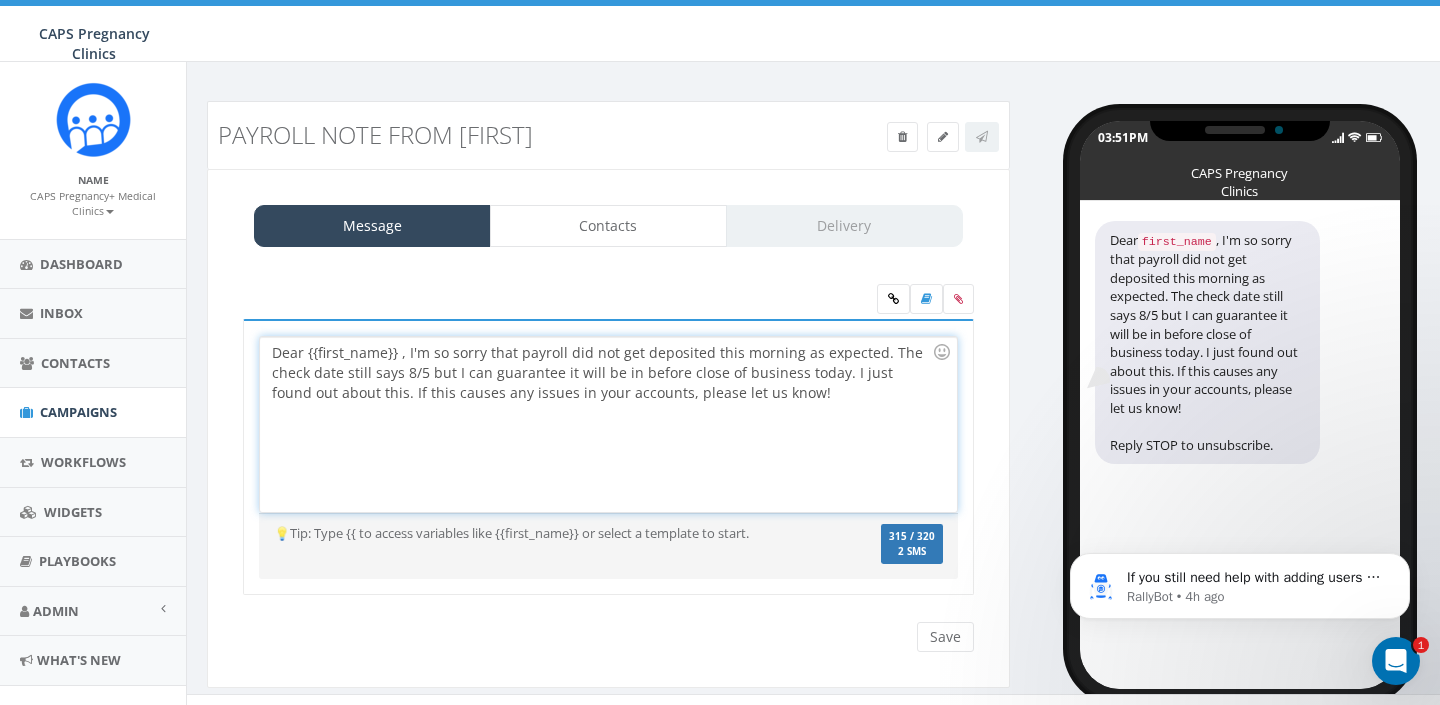 click on "Dear {{first_name}} , I'm so sorry that payroll did not get deposited this morning as expected. The check date still says 8/5 but I can guarantee it will be in before close of business today. I just found out about this. If this causes any issues in your accounts, please let us know!" at bounding box center (608, 424) 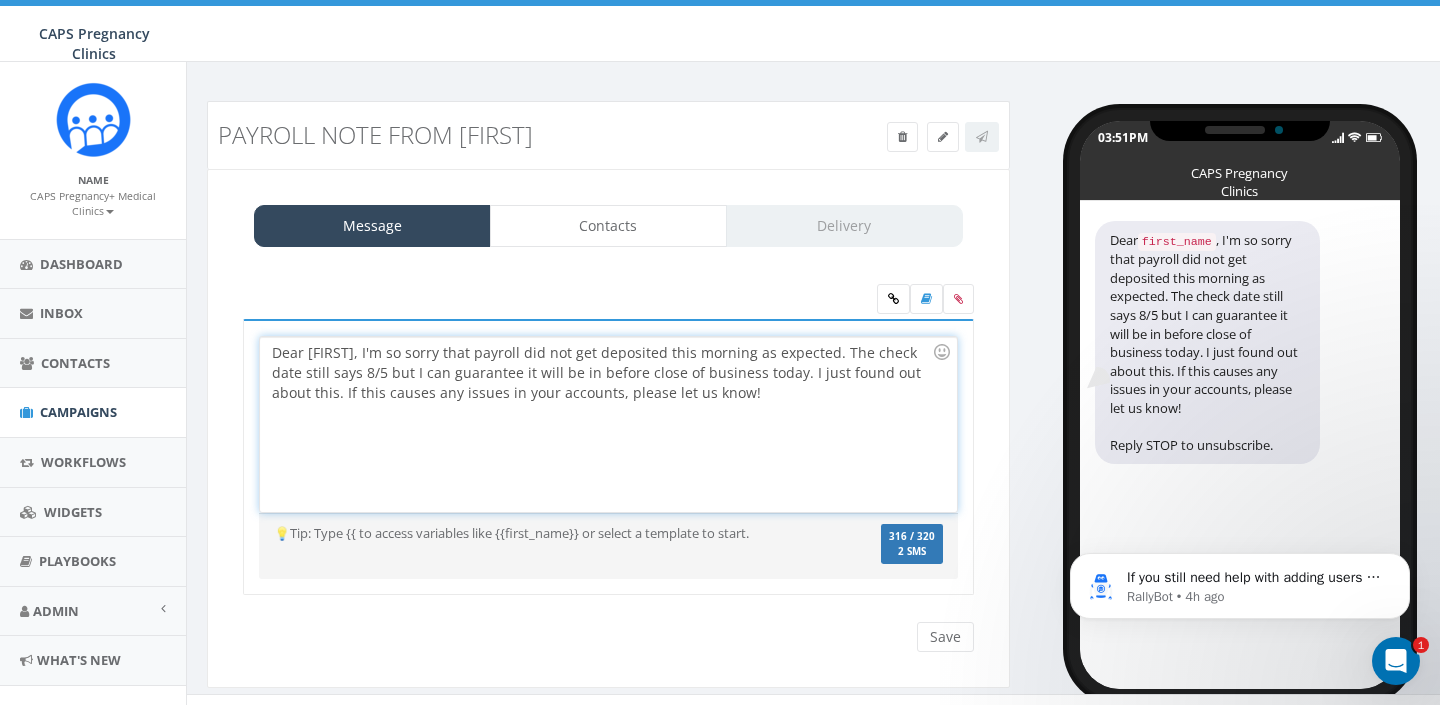 click on "Dear {{first_name}}, I'm so sorry that payroll did not get deposited this morning as expected. The check date still says 8/5 but I can guarantee it will be in before close of business today. I just found out about this. If this causes any issues in your accounts, please let us know!" at bounding box center [608, 424] 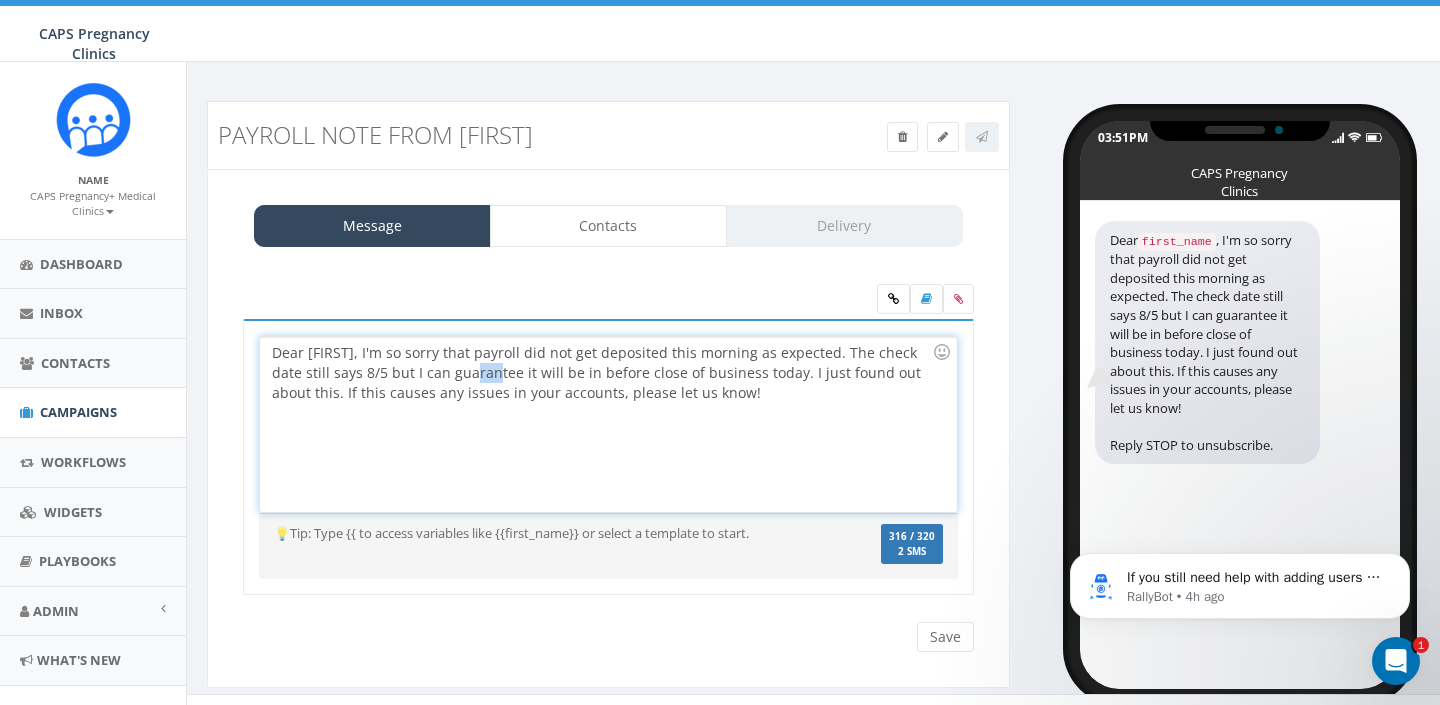 click on "Dear {{first_name}}, I'm so sorry that payroll did not get deposited this morning as expected. The check date still says 8/5 but I can guarantee it will be in before close of business today. I just found out about this. If this causes any issues in your accounts, please let us know!" at bounding box center (608, 424) 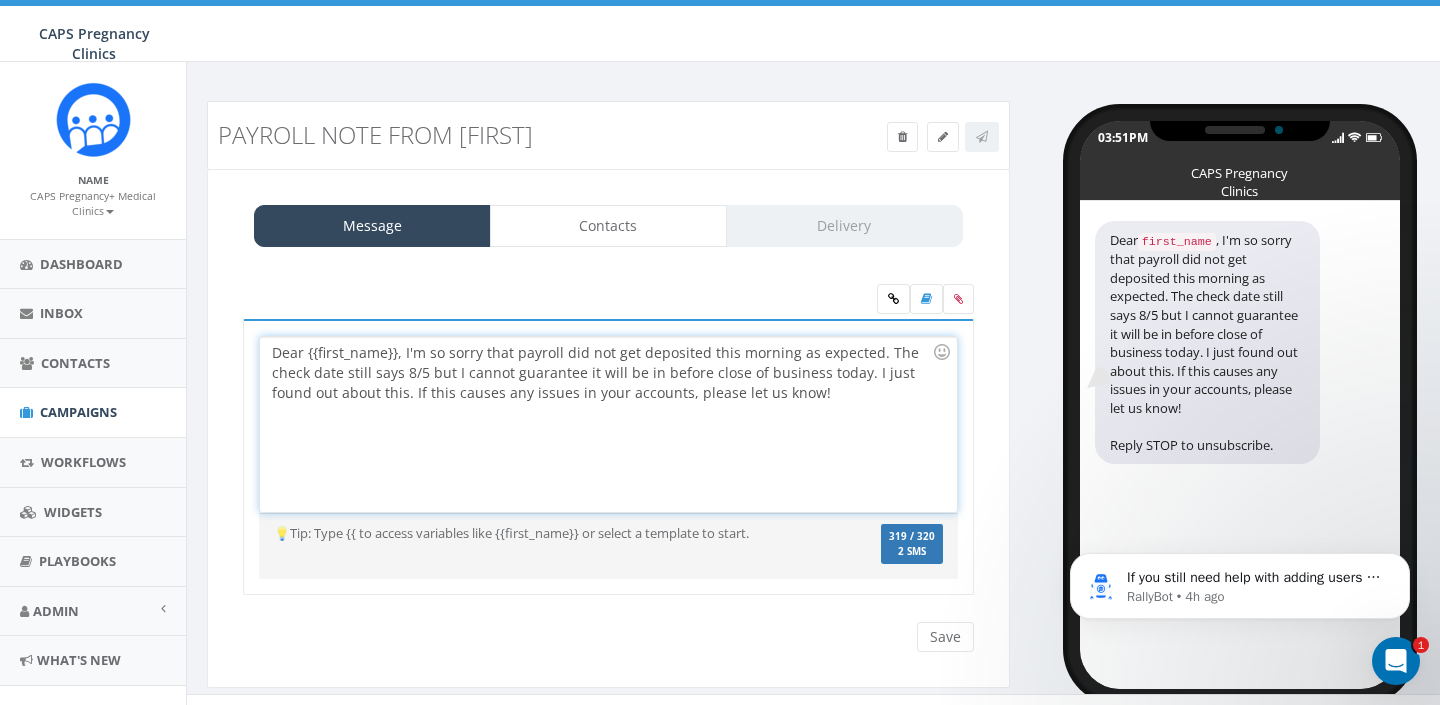 click on "Dear {{first_name}}, I'm so sorry that payroll did not get deposited this morning as expected. The check date still says 8/5 but I cannot guarantee it will be in before close of business today. I just found out about this. If this causes any issues in your accounts, please let us know!" at bounding box center [608, 424] 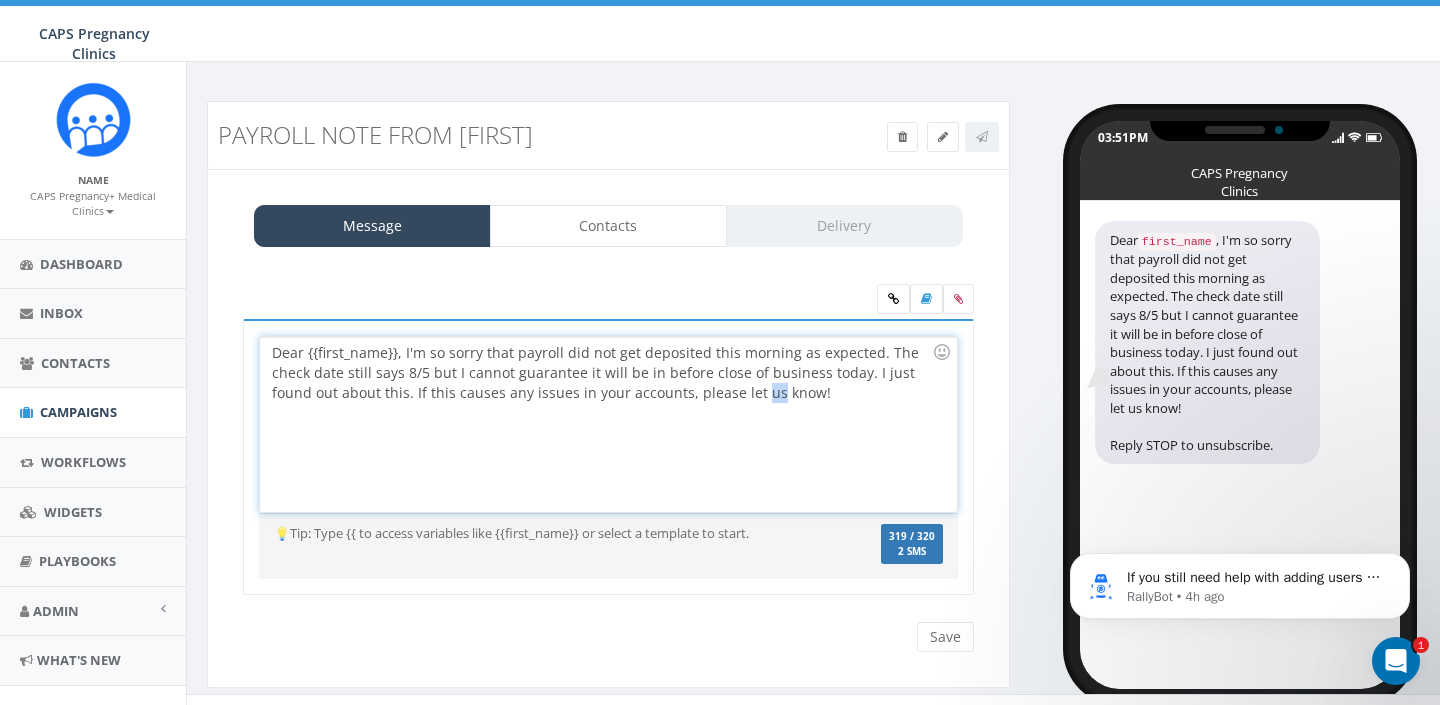 click on "Dear {{first_name}}, I'm so sorry that payroll did not get deposited this morning as expected. The check date still says 8/5 but I cannot guarantee it will be in before close of business today. I just found out about this. If this causes any issues in your accounts, please let us know!" at bounding box center [608, 424] 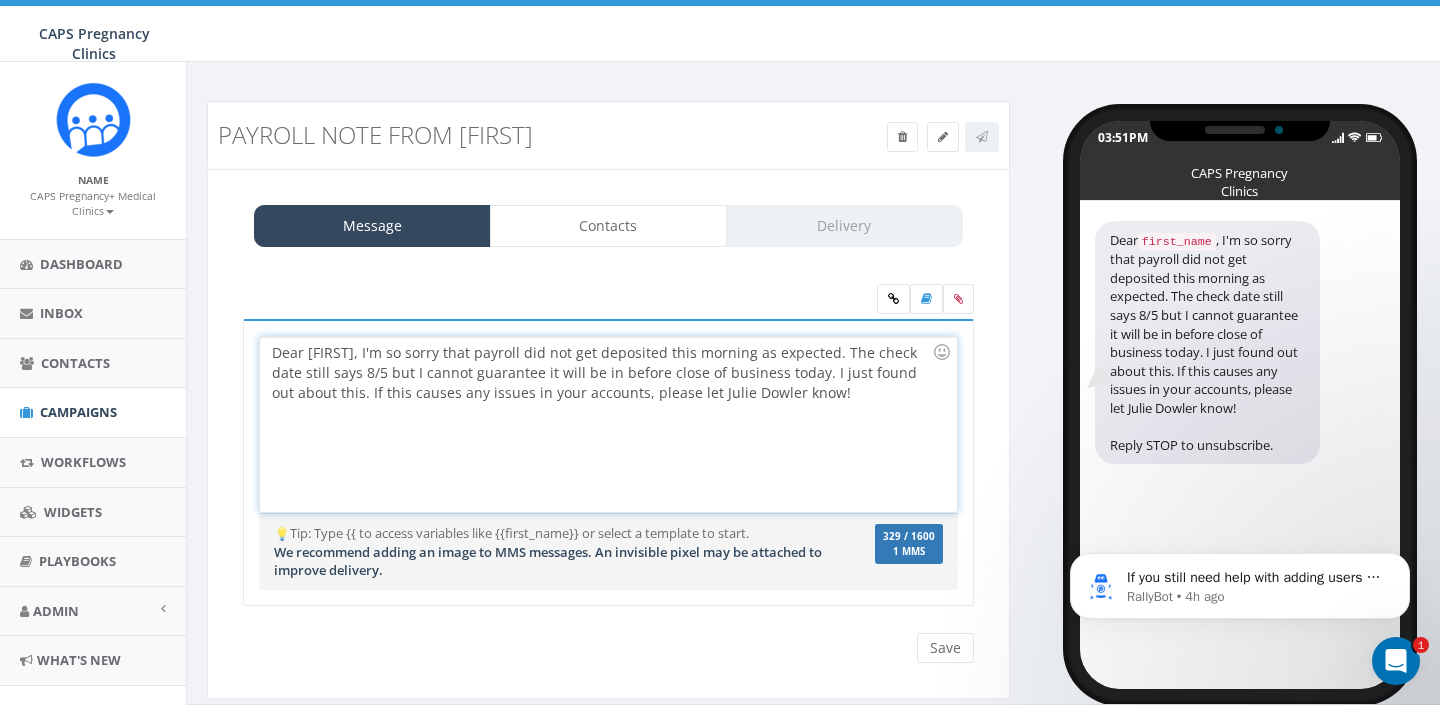 click on "Dear {{first_name}}, I'm so sorry that payroll did not get deposited this morning as expected. The check date still says 8/5 but I cannot guarantee it will be in before close of business today. I just found out about this. If this causes any issues in your accounts, please let Julie Dowler know!" at bounding box center [608, 424] 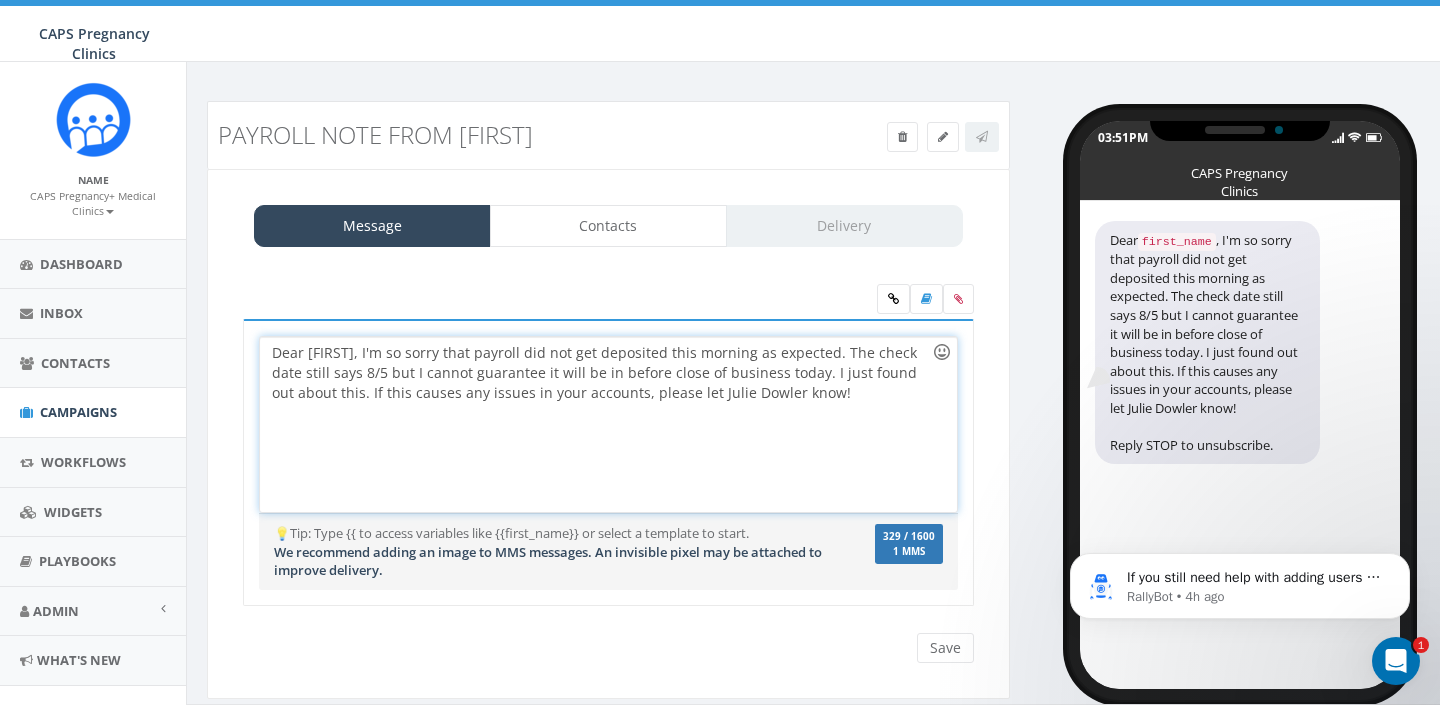 click at bounding box center (942, 352) 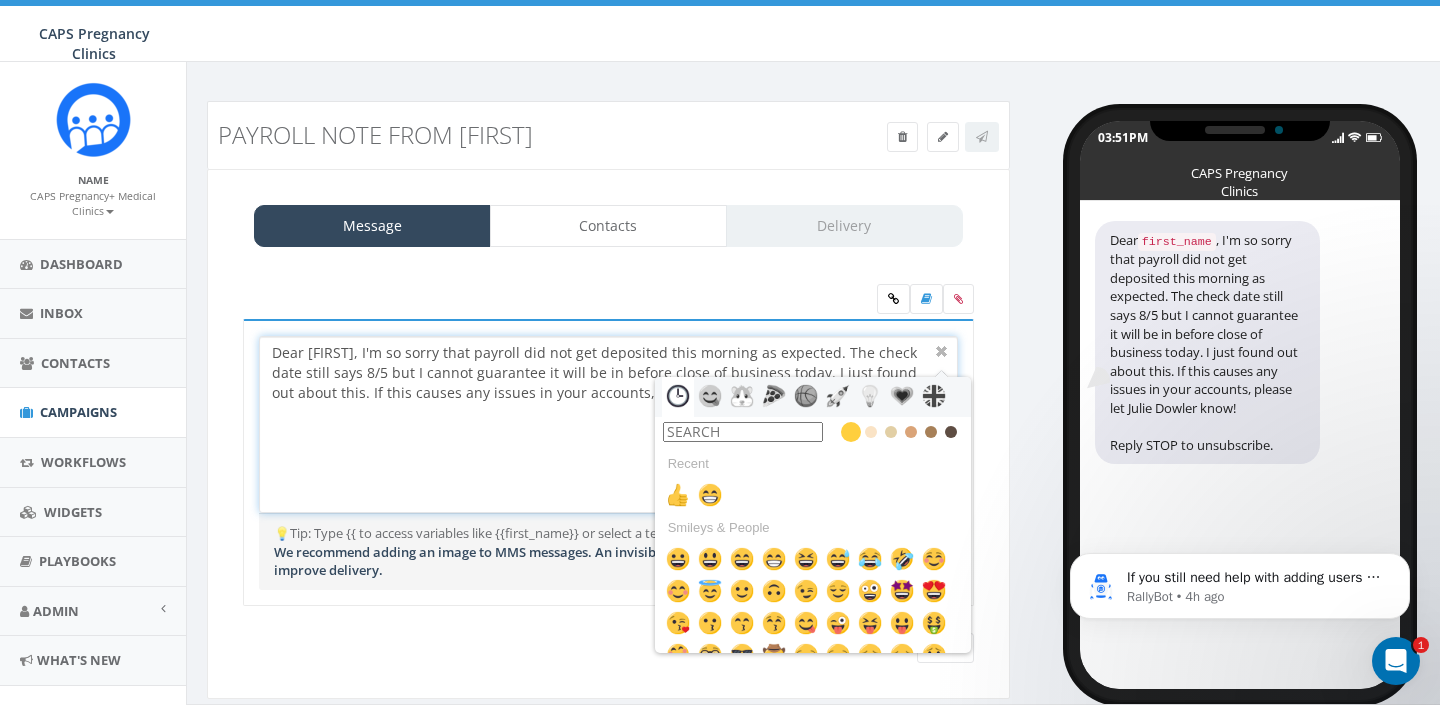click at bounding box center [743, 432] 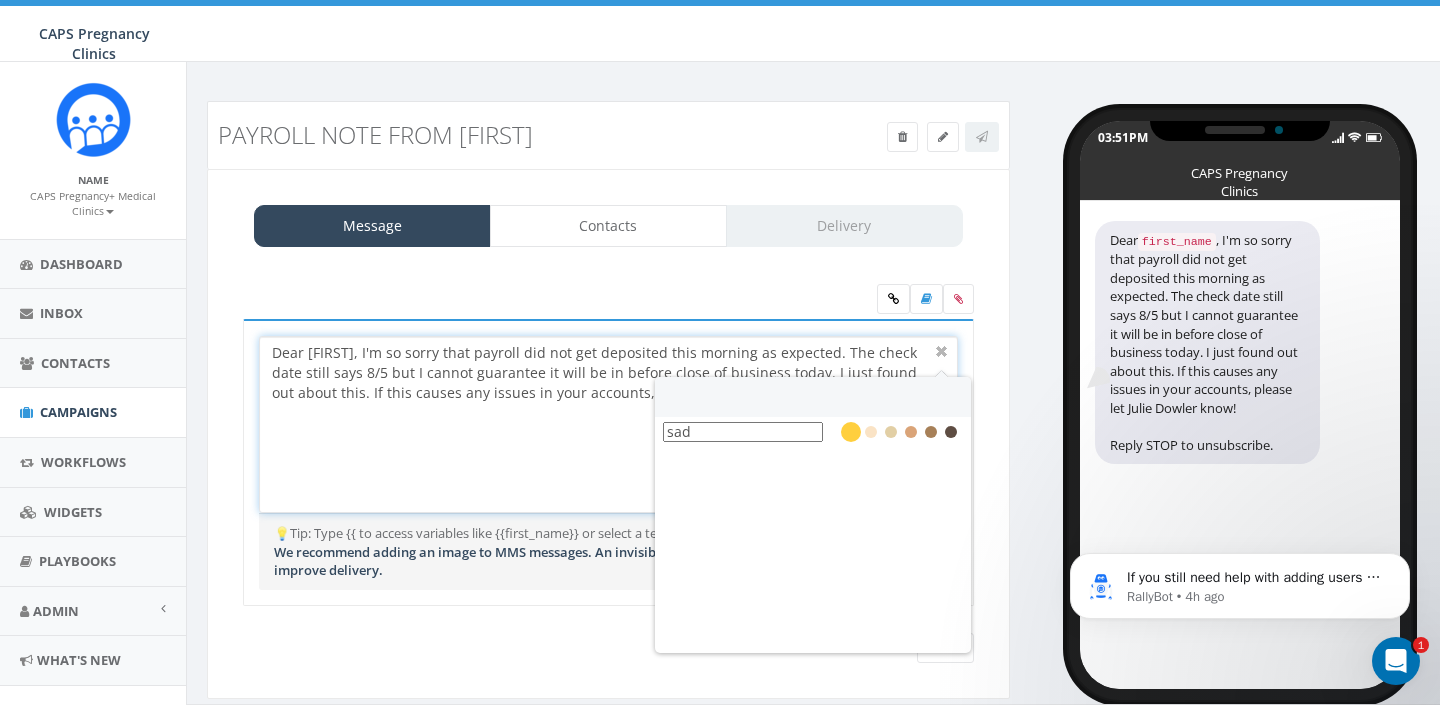 type on "sa" 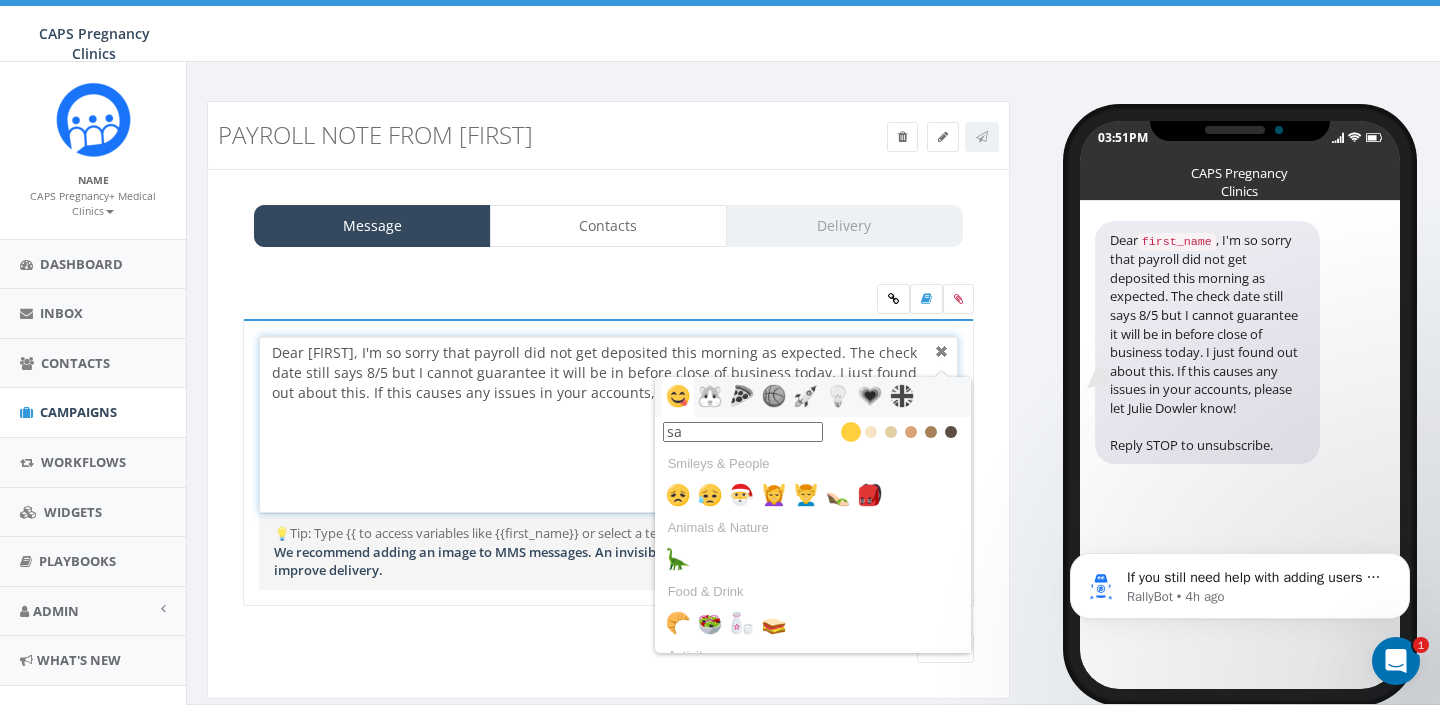 click at bounding box center (942, 352) 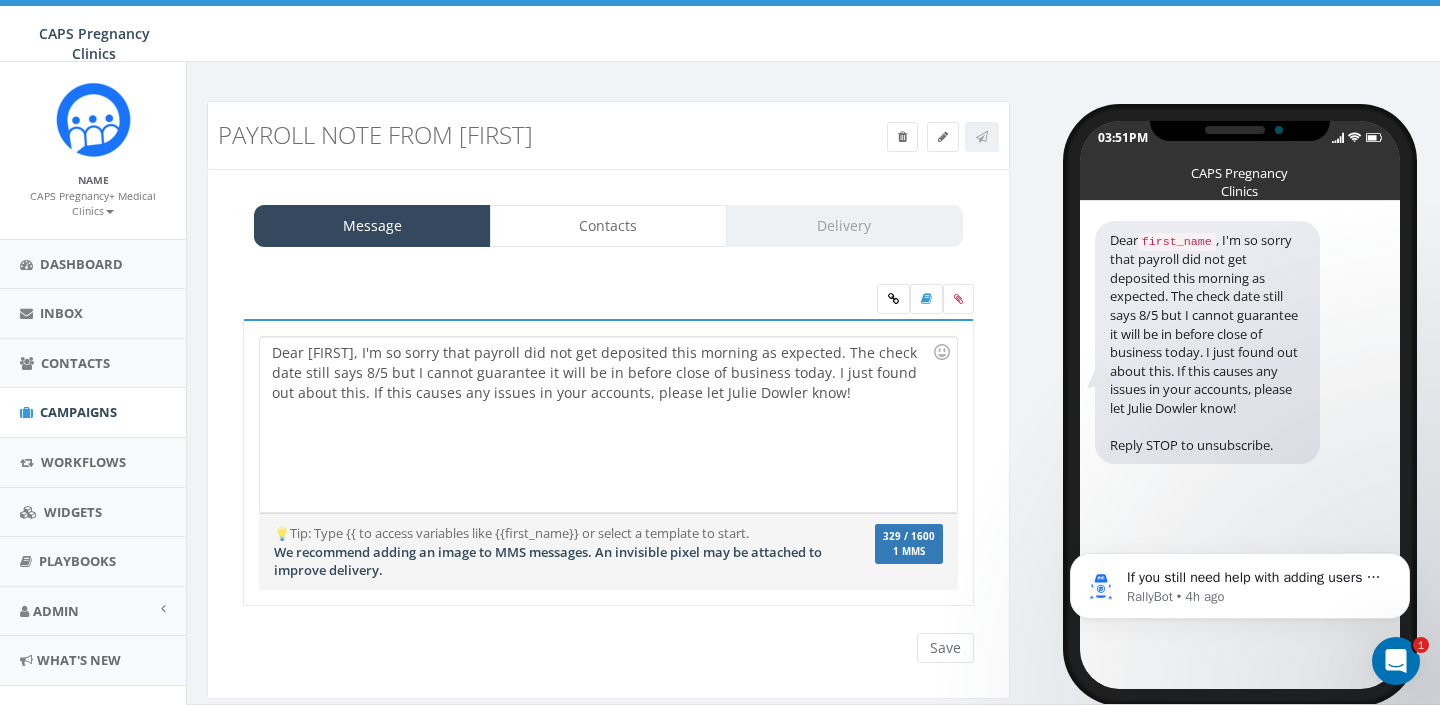 click on "Dear {{first_name}}, I'm so sorry that payroll did not get deposited this morning as expected. The check date still says 8/5 but I cannot guarantee it will be in before close of business today. I just found out about this. If this causes any issues in your accounts, please let Julie Dowler know!" at bounding box center (608, 424) 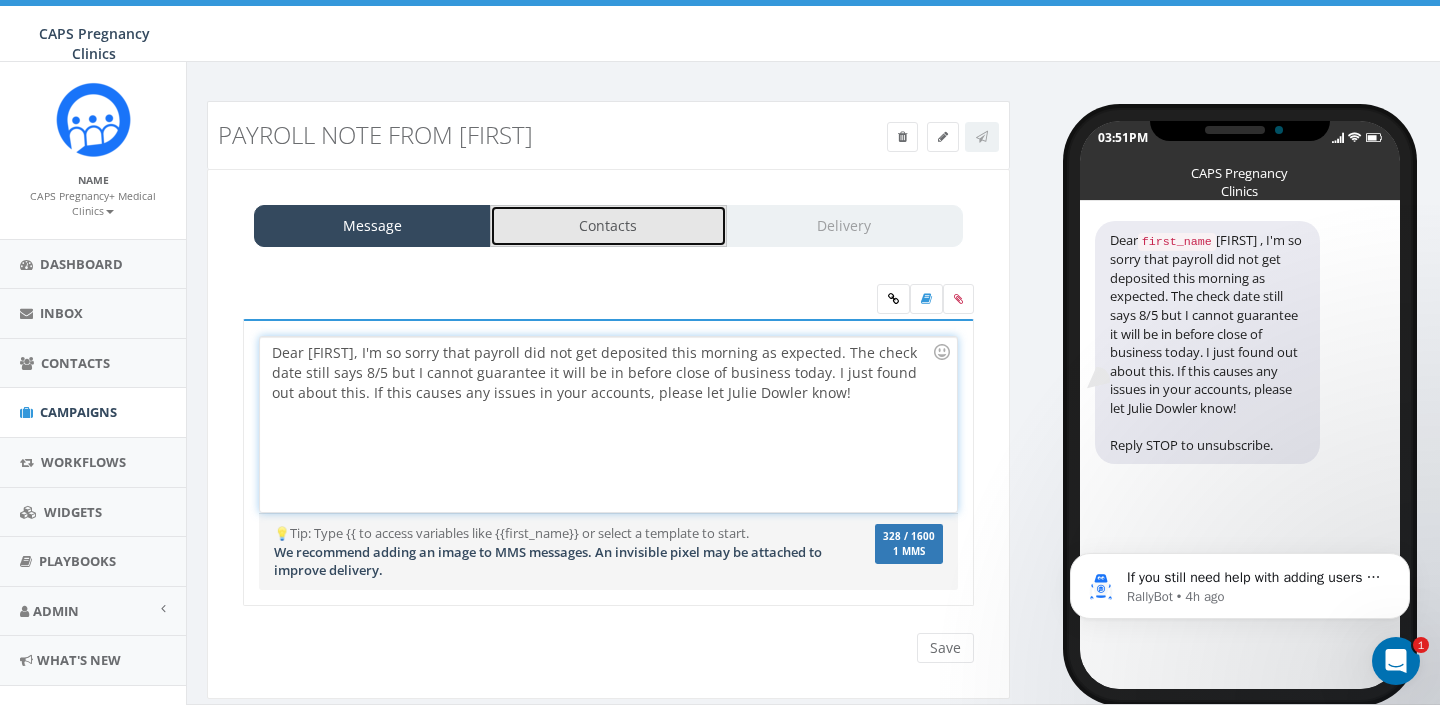 click on "Contacts" at bounding box center (608, 226) 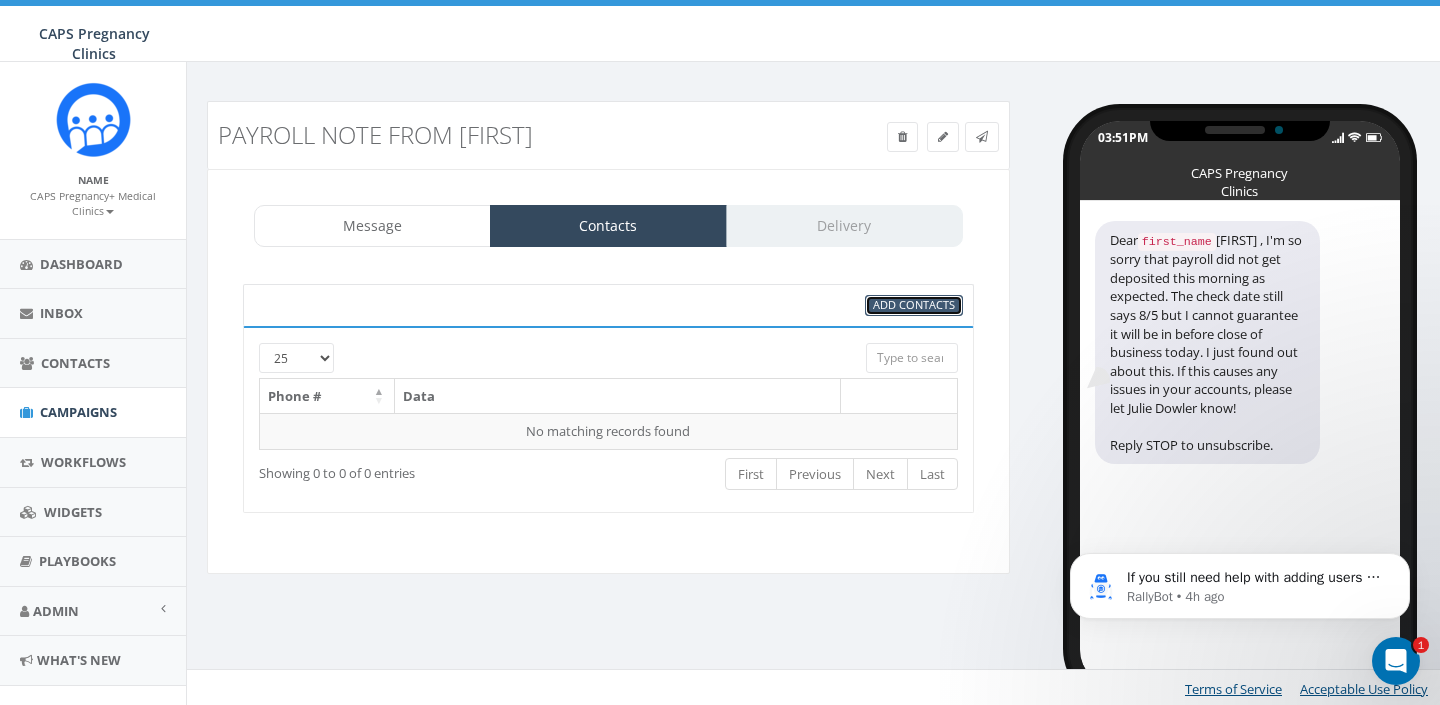 click on "Add Contacts" at bounding box center [914, 304] 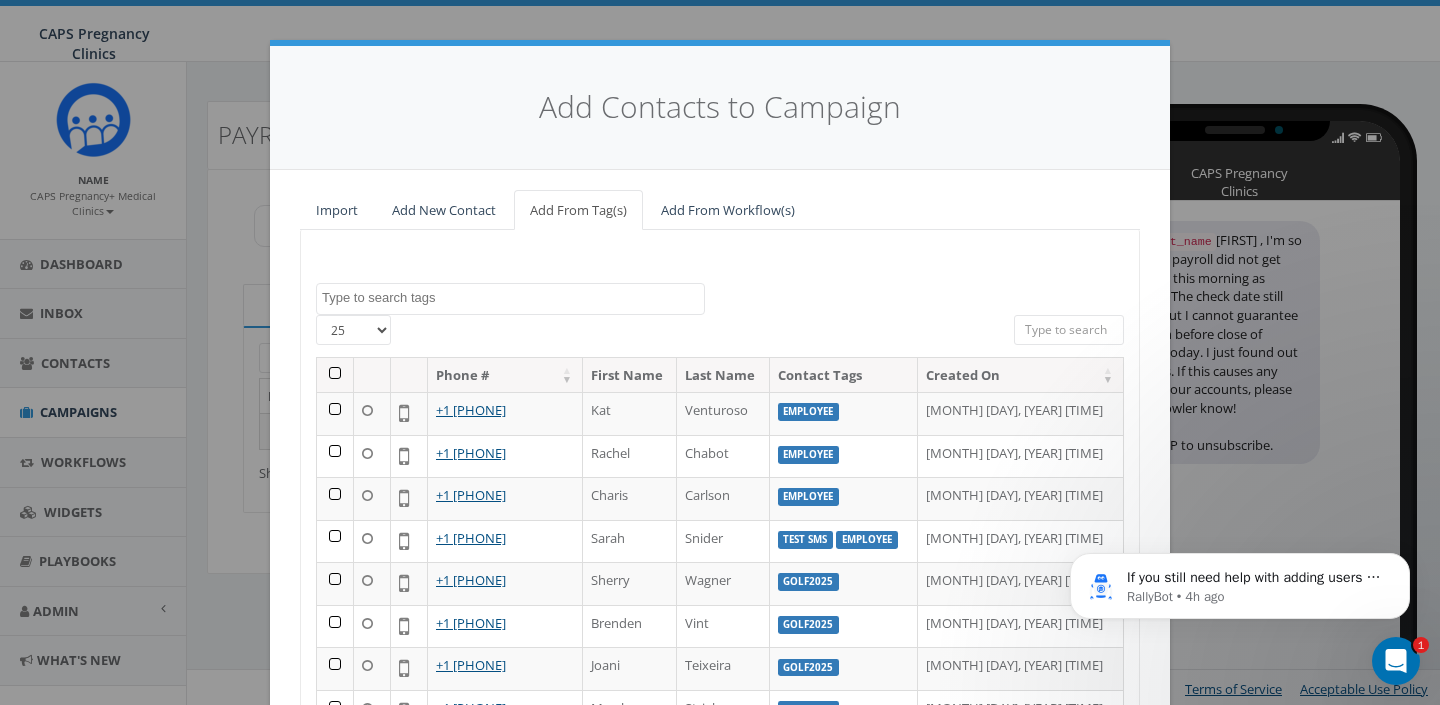 click at bounding box center (513, 298) 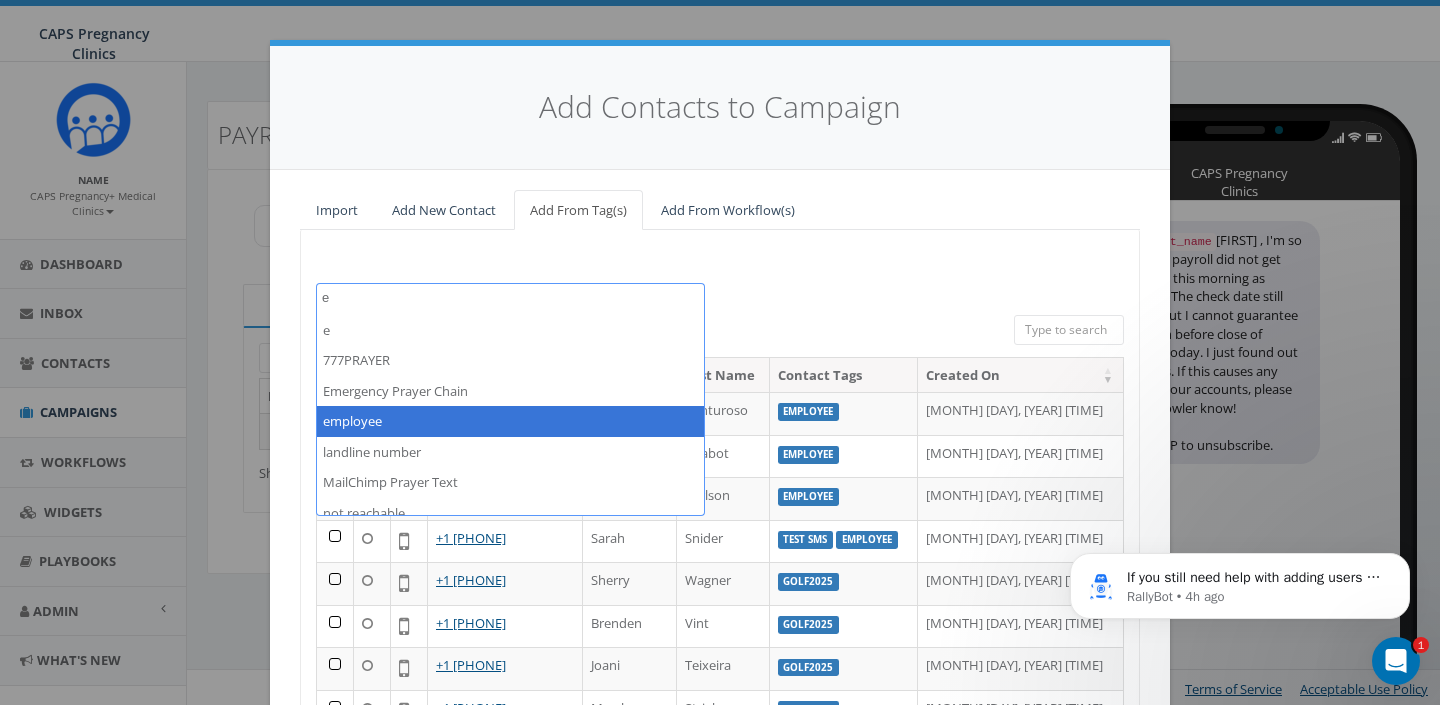 type on "e" 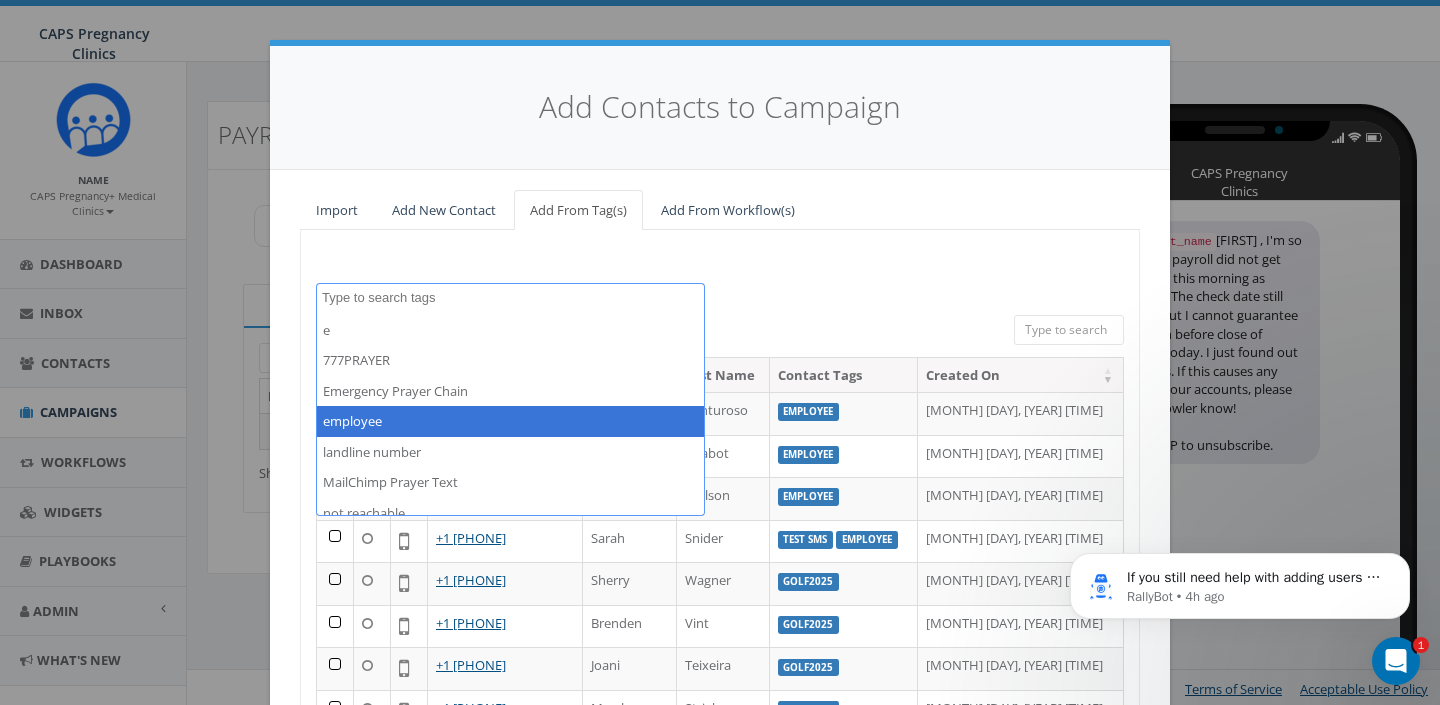 scroll, scrollTop: 70, scrollLeft: 0, axis: vertical 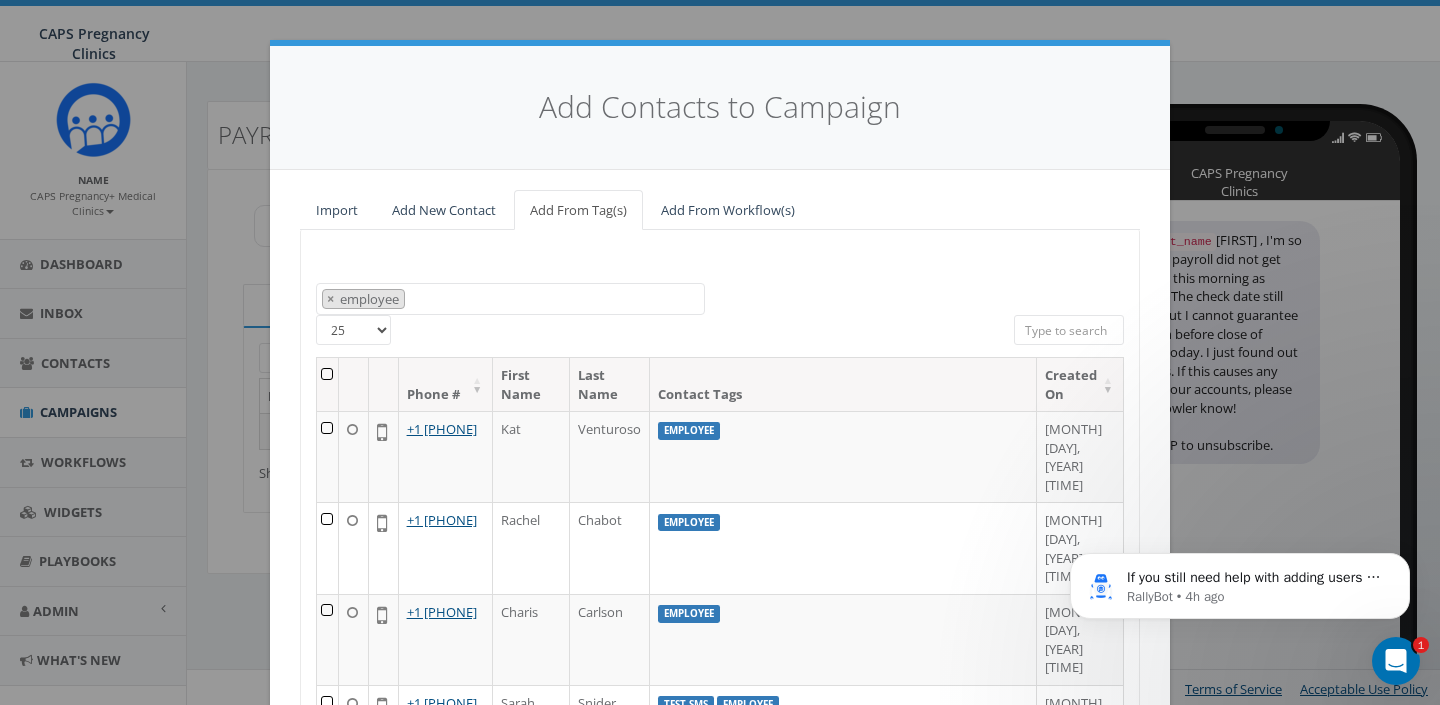click at bounding box center [328, 384] 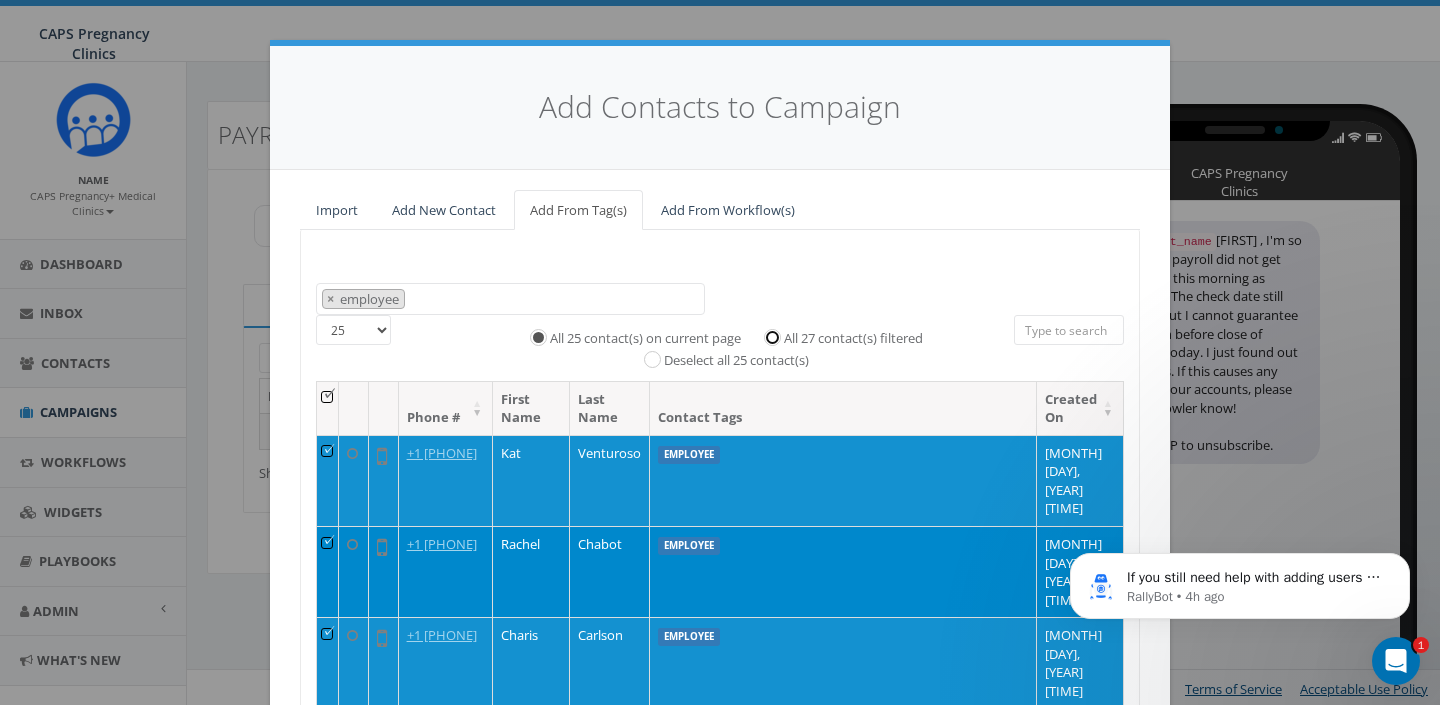 click on "All 27 contact(s) filtered" at bounding box center (777, 335) 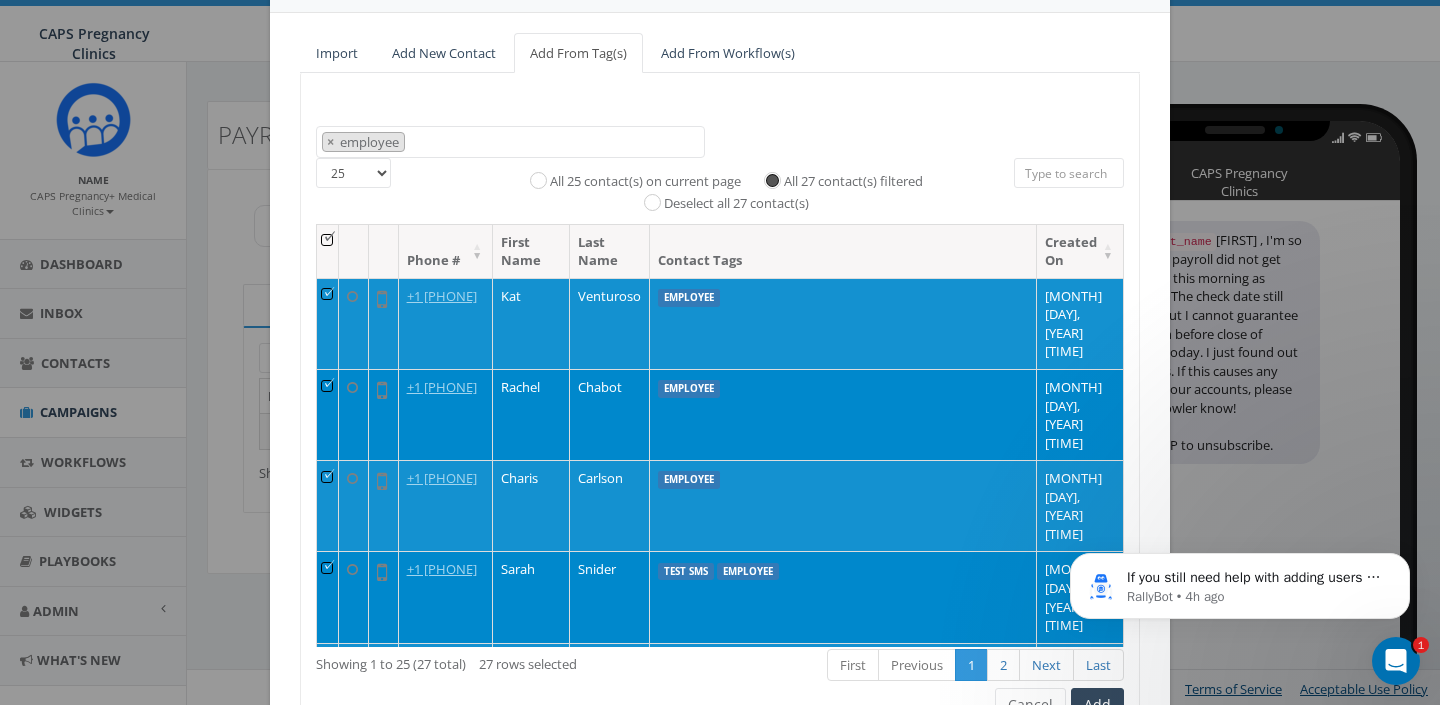 scroll, scrollTop: 265, scrollLeft: 0, axis: vertical 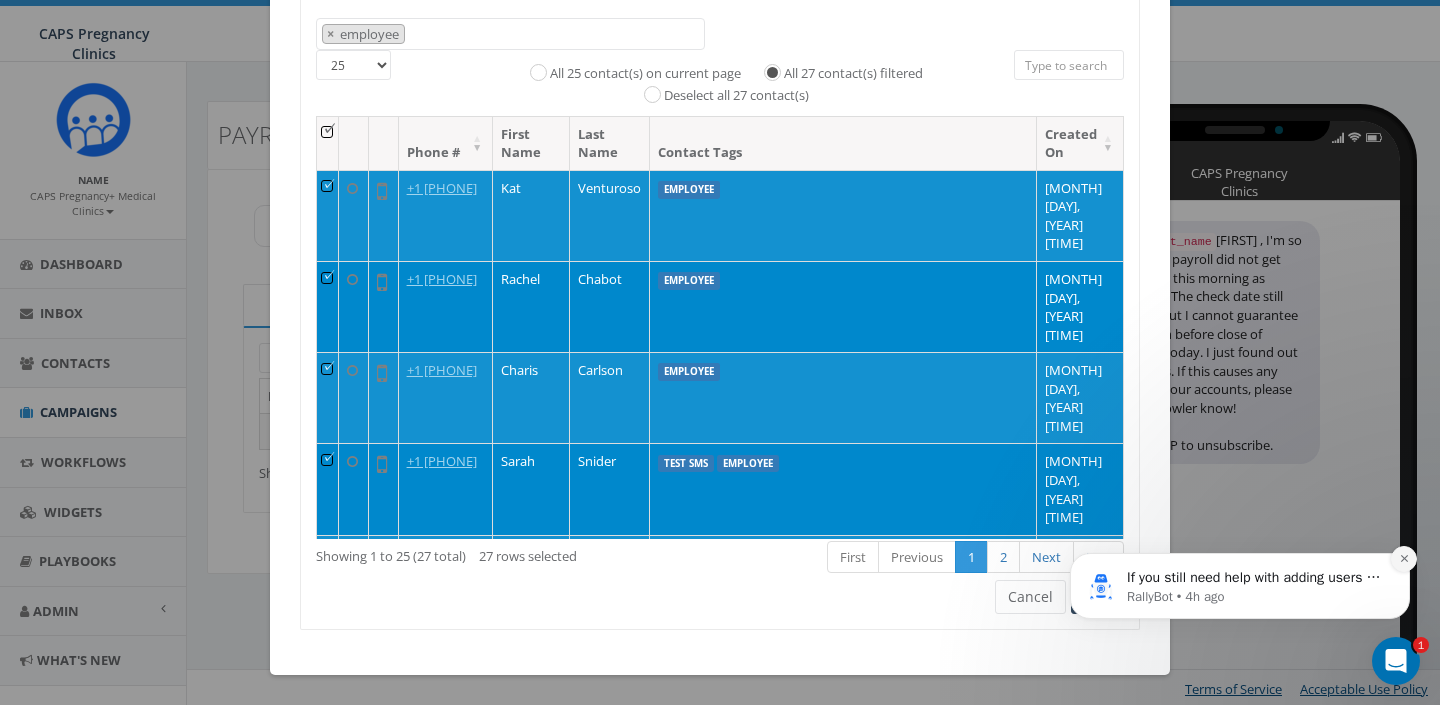 click 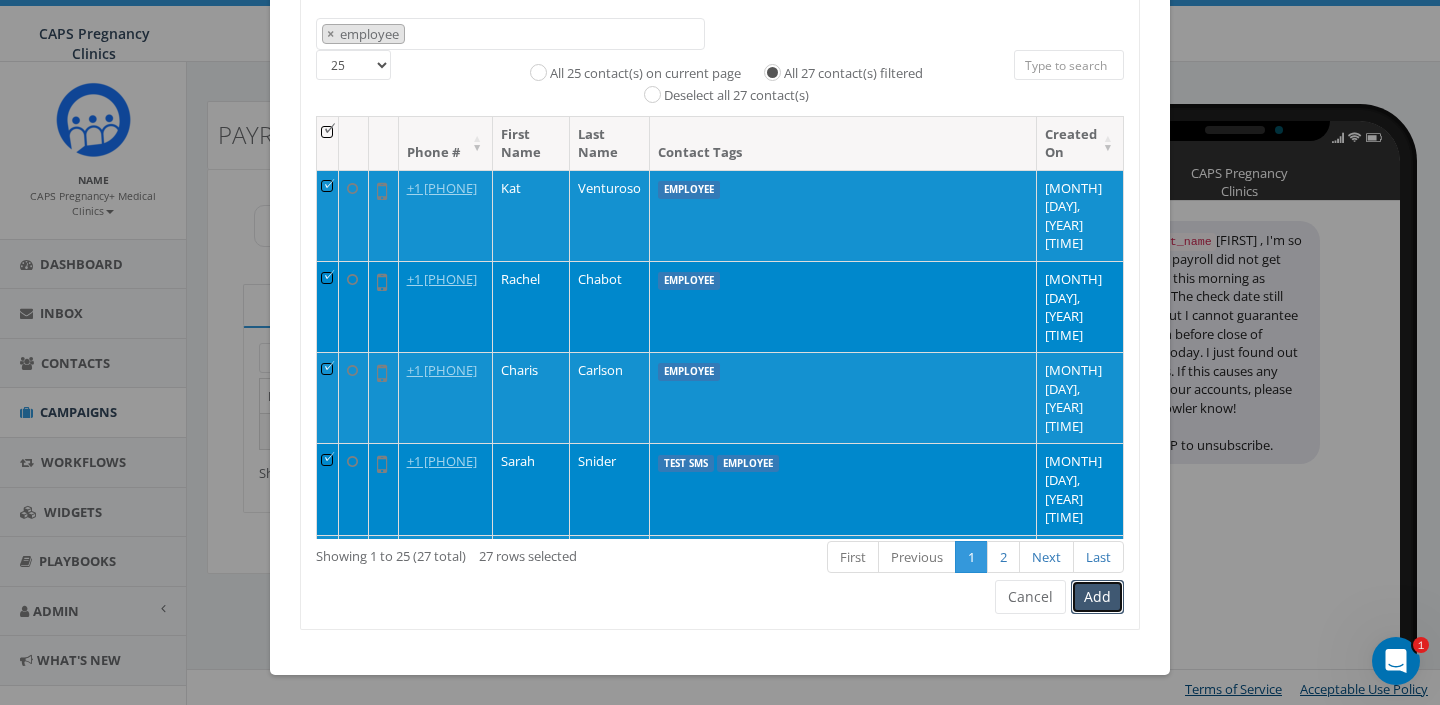 click on "Add" at bounding box center (1097, 597) 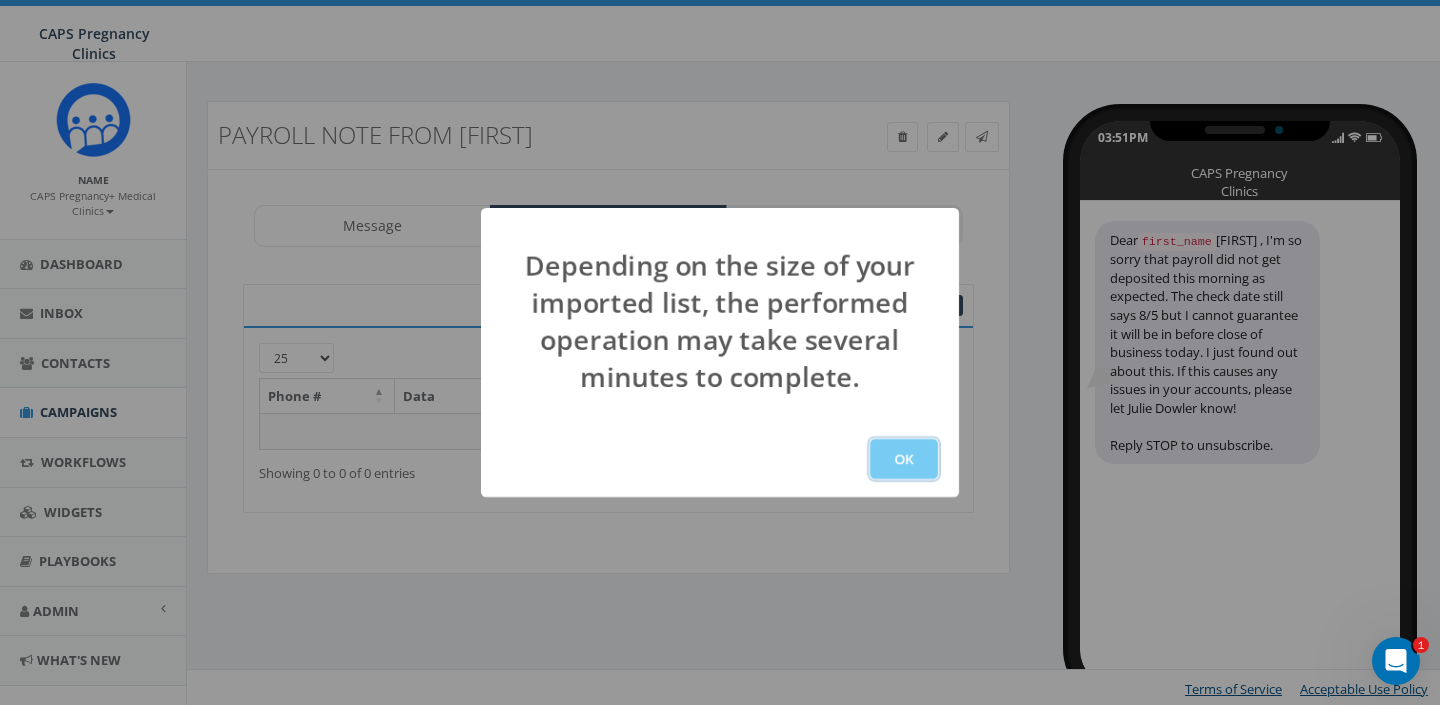 click on "OK" at bounding box center (904, 459) 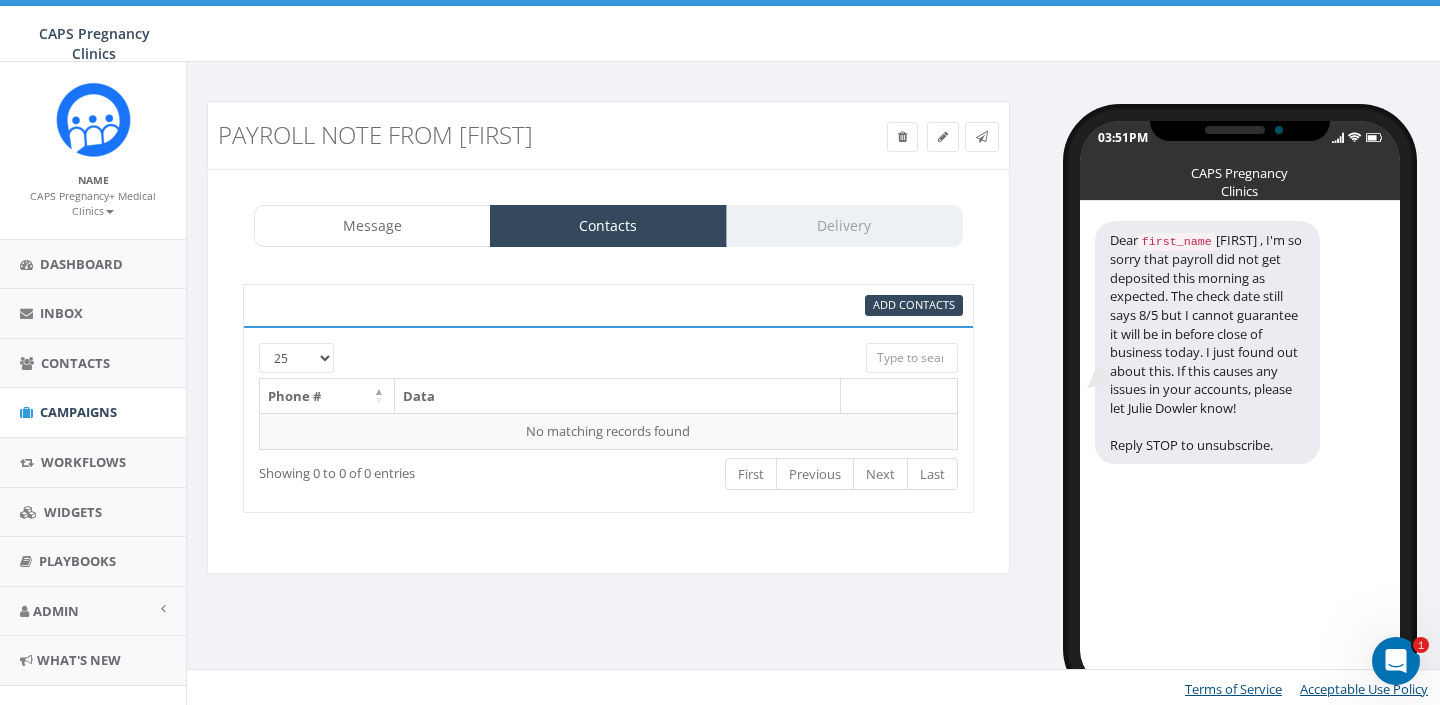 scroll, scrollTop: 3, scrollLeft: 0, axis: vertical 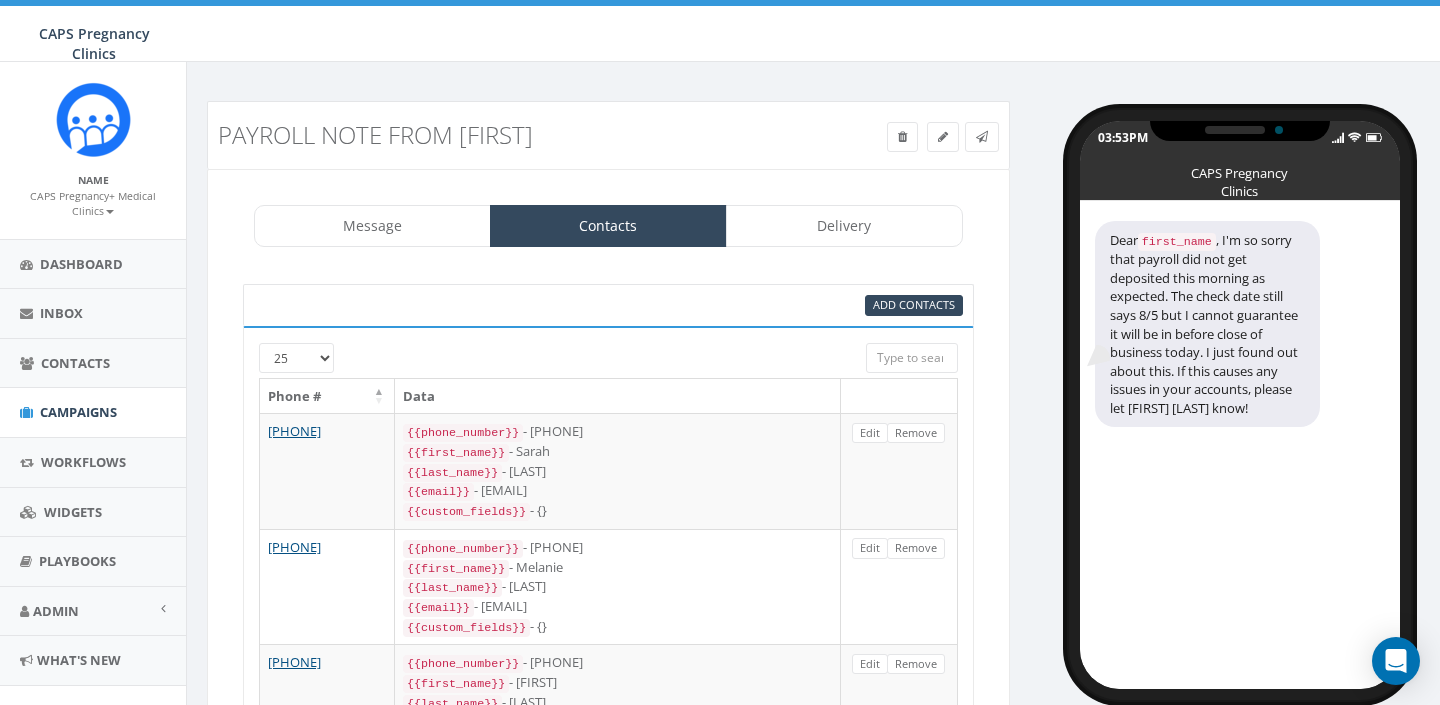 select 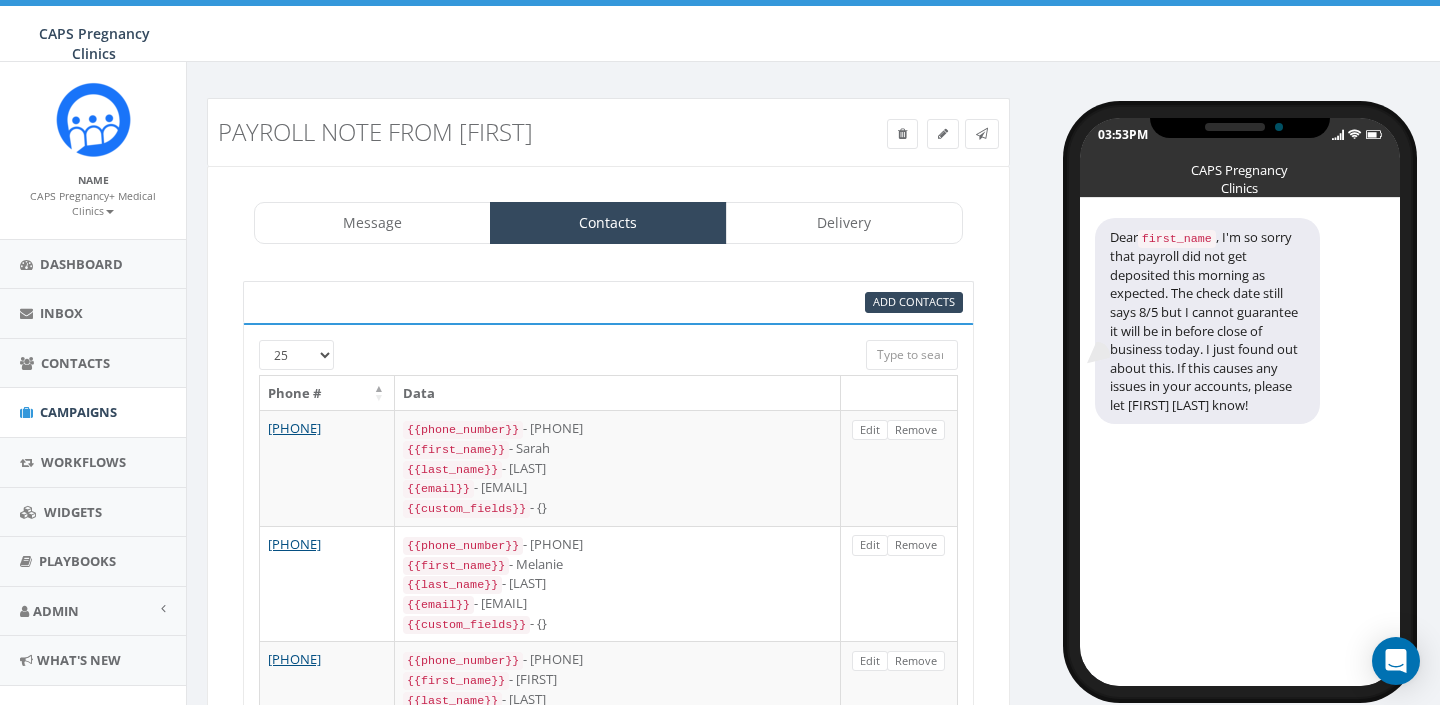 scroll, scrollTop: 0, scrollLeft: 0, axis: both 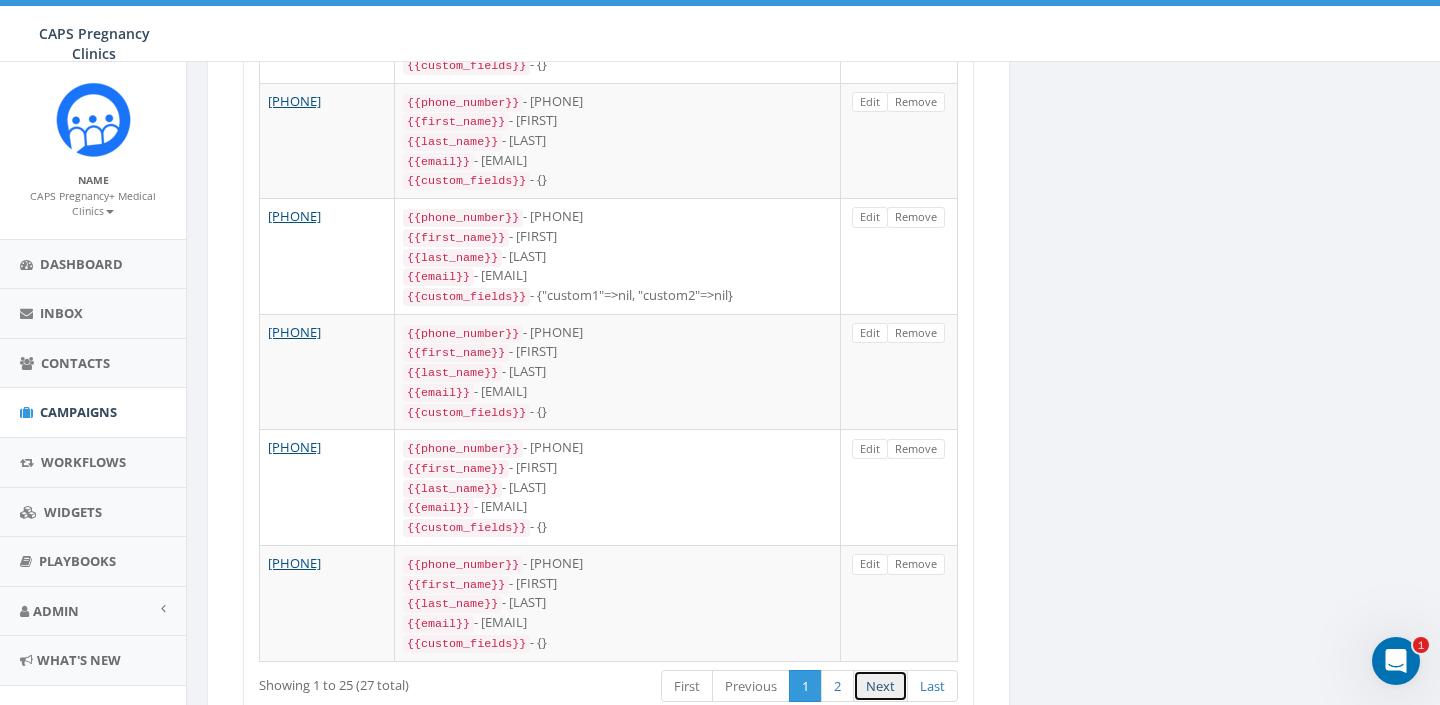 click on "Next" at bounding box center [880, 686] 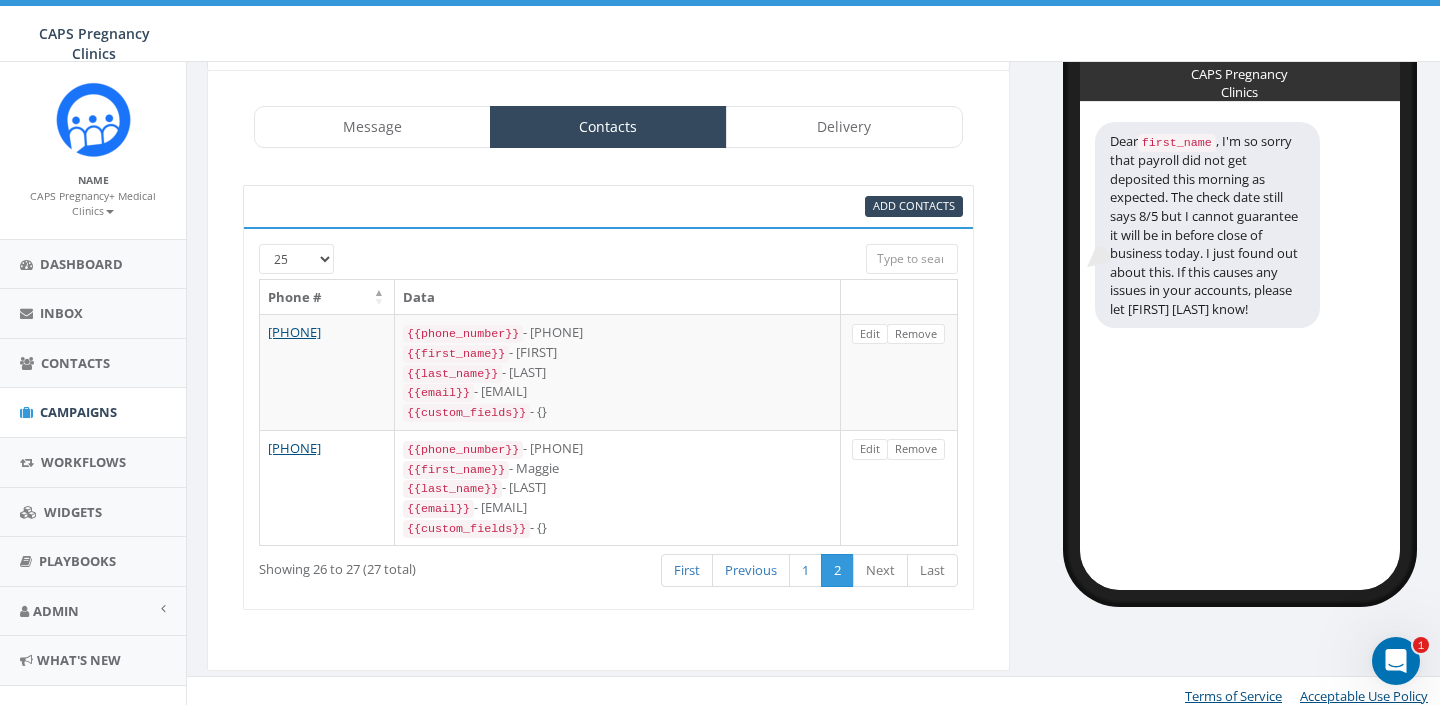 scroll, scrollTop: 0, scrollLeft: 0, axis: both 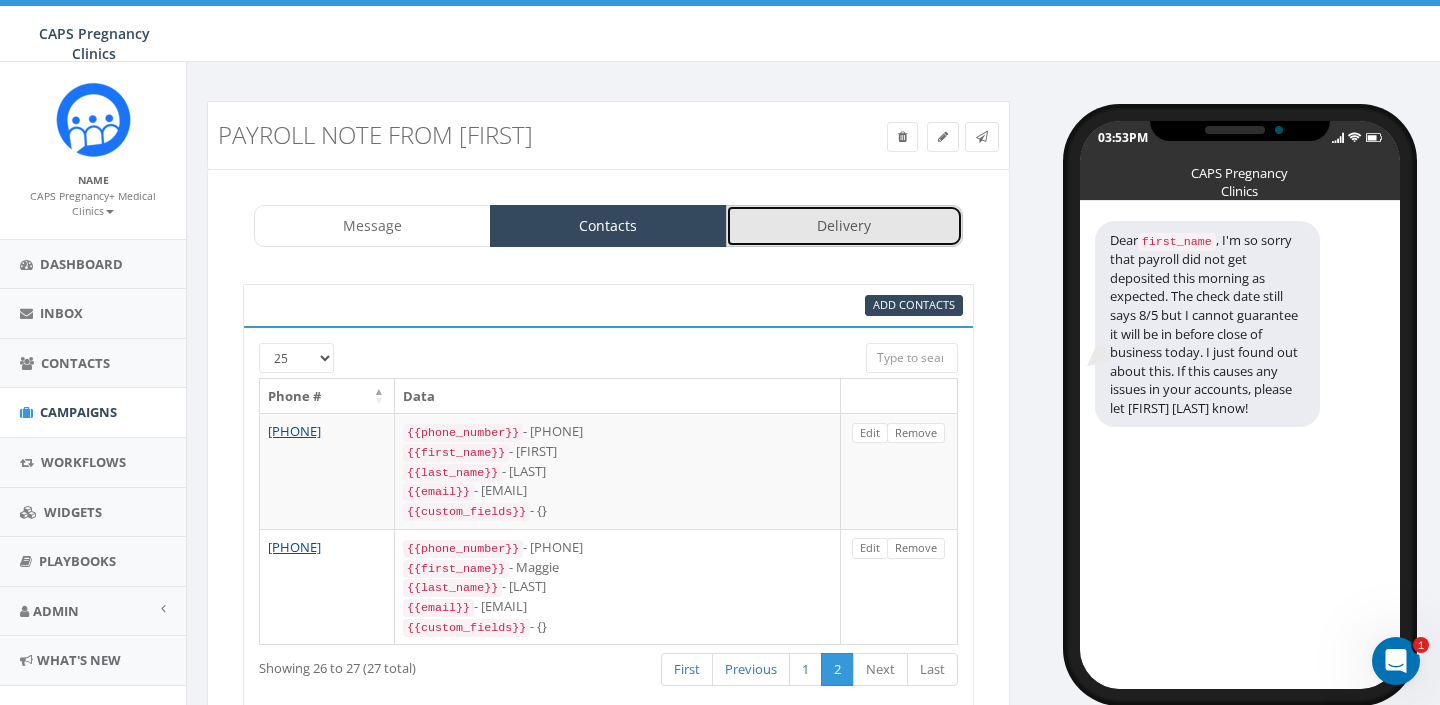 click on "Delivery" at bounding box center [844, 226] 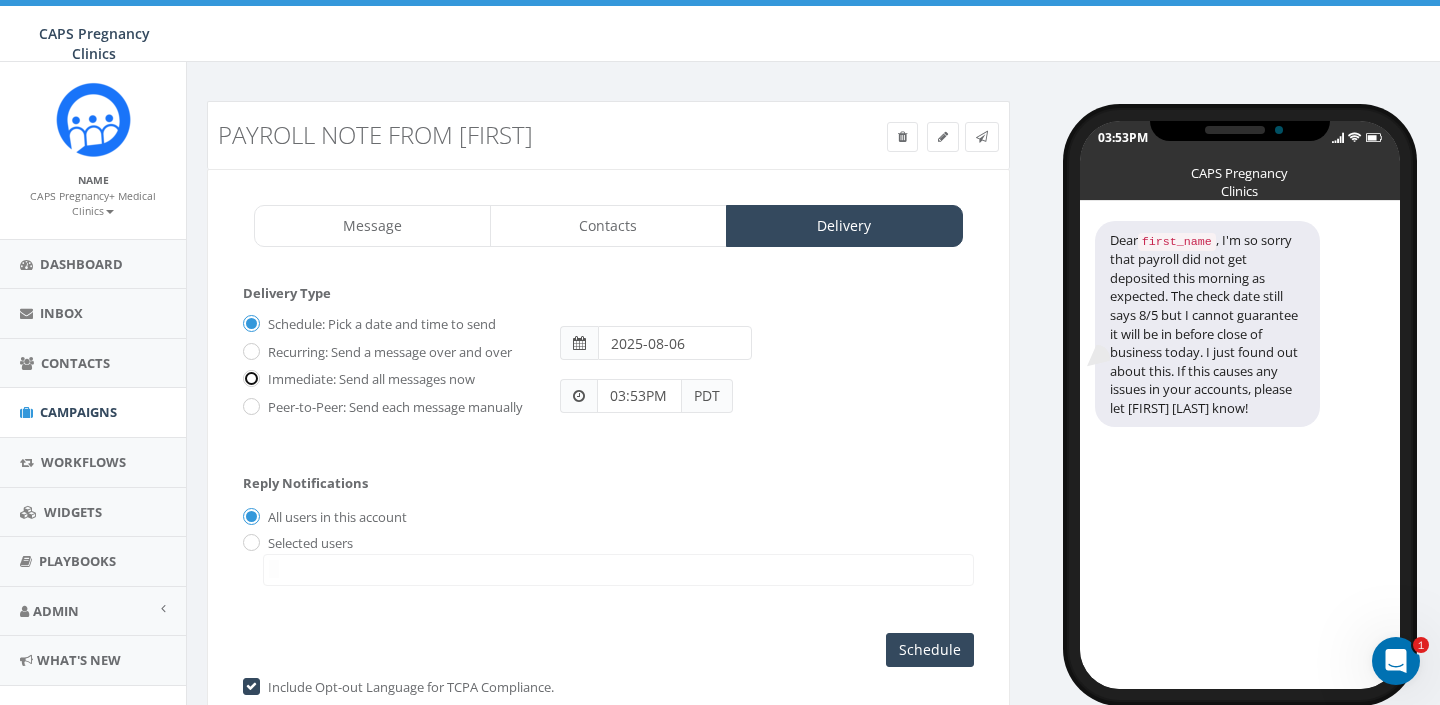click on "Immediate: Send all messages now" at bounding box center [249, 380] 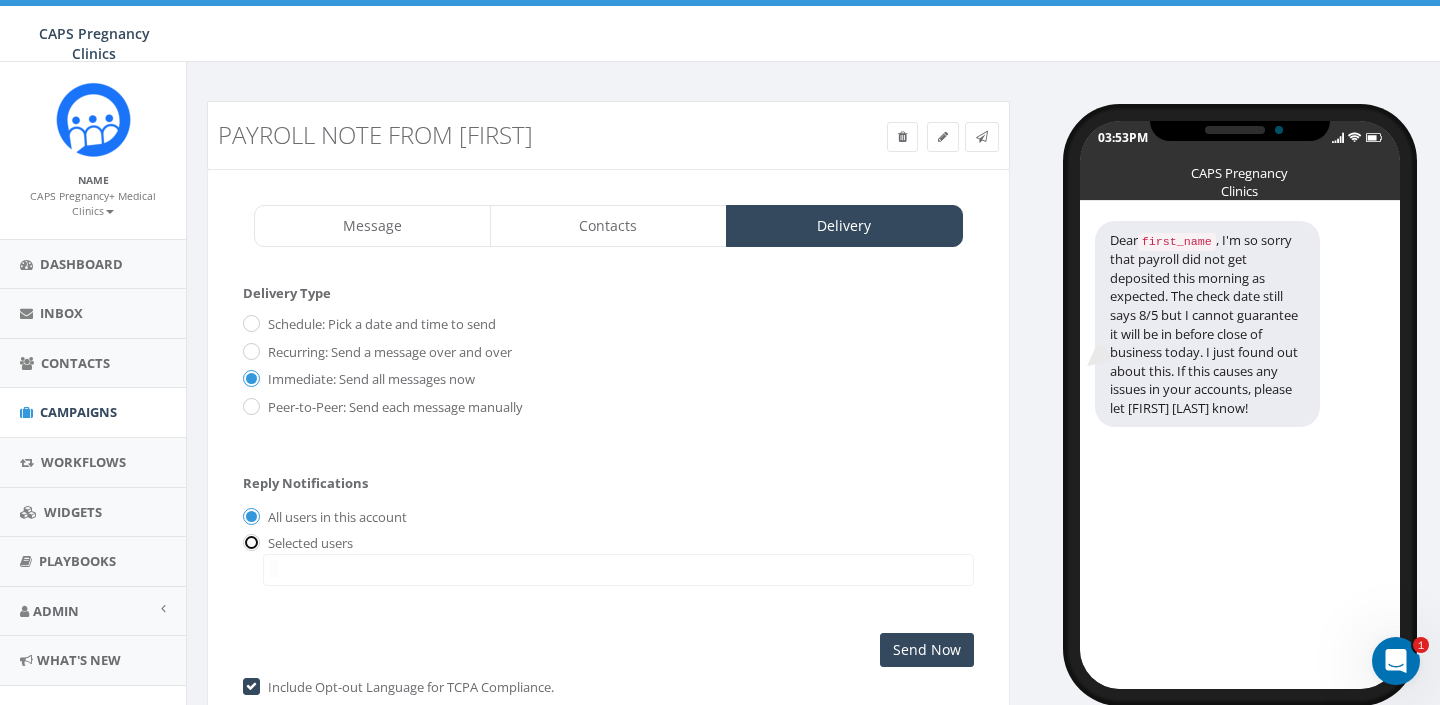 click at bounding box center [249, 543] 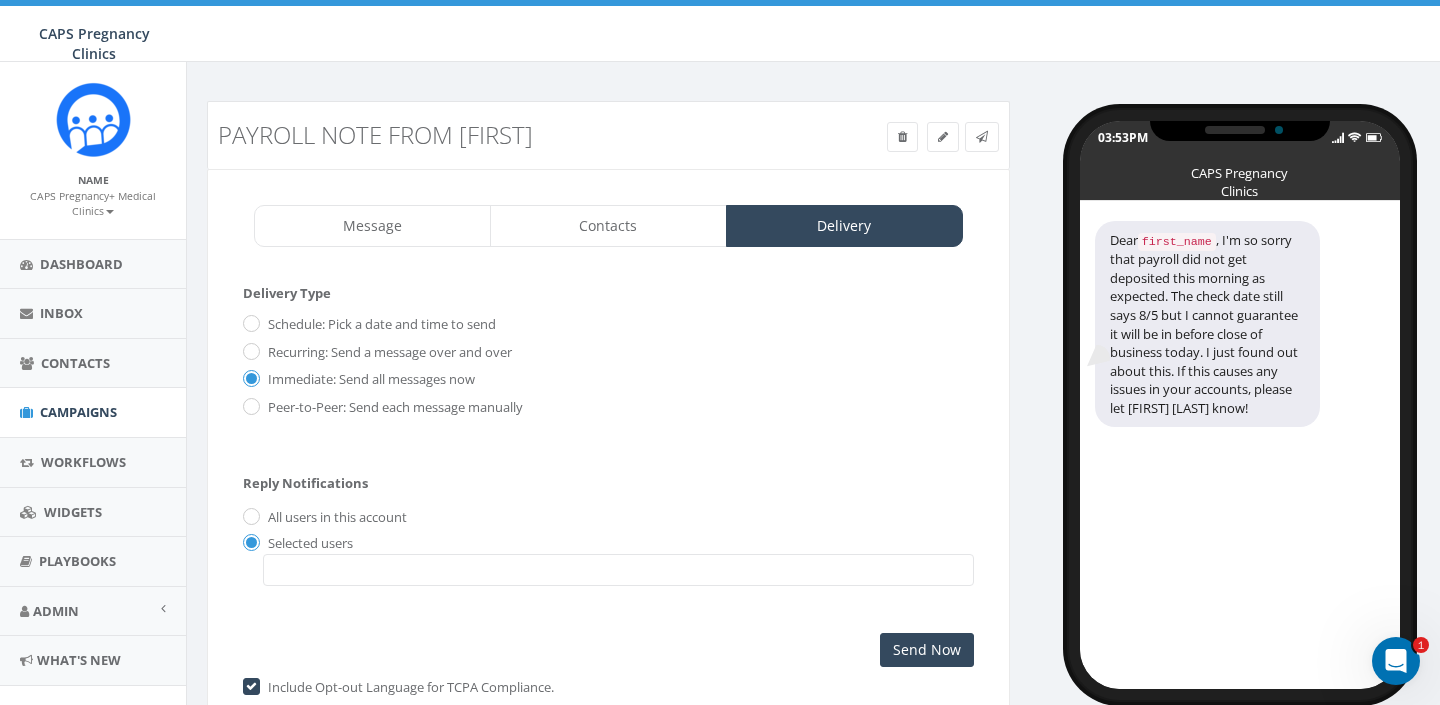 click at bounding box center (618, 570) 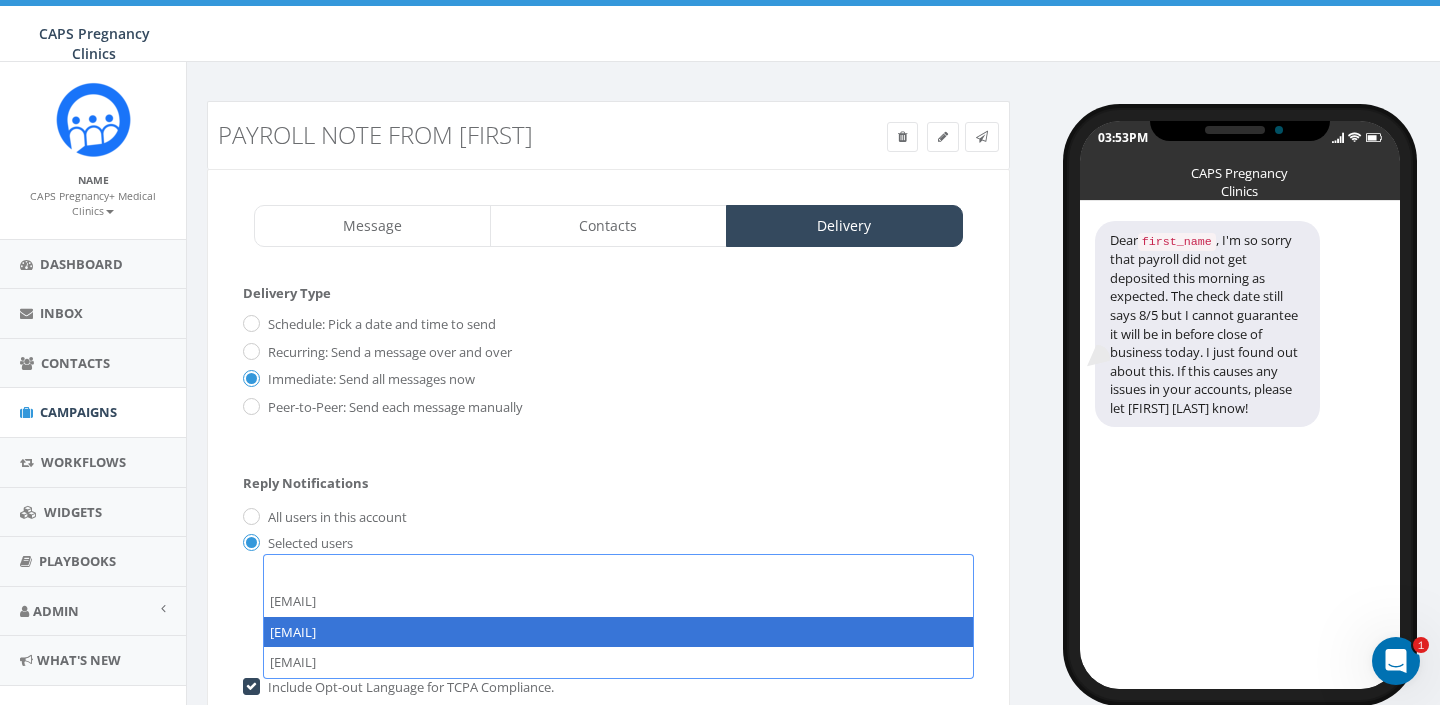 select on "707" 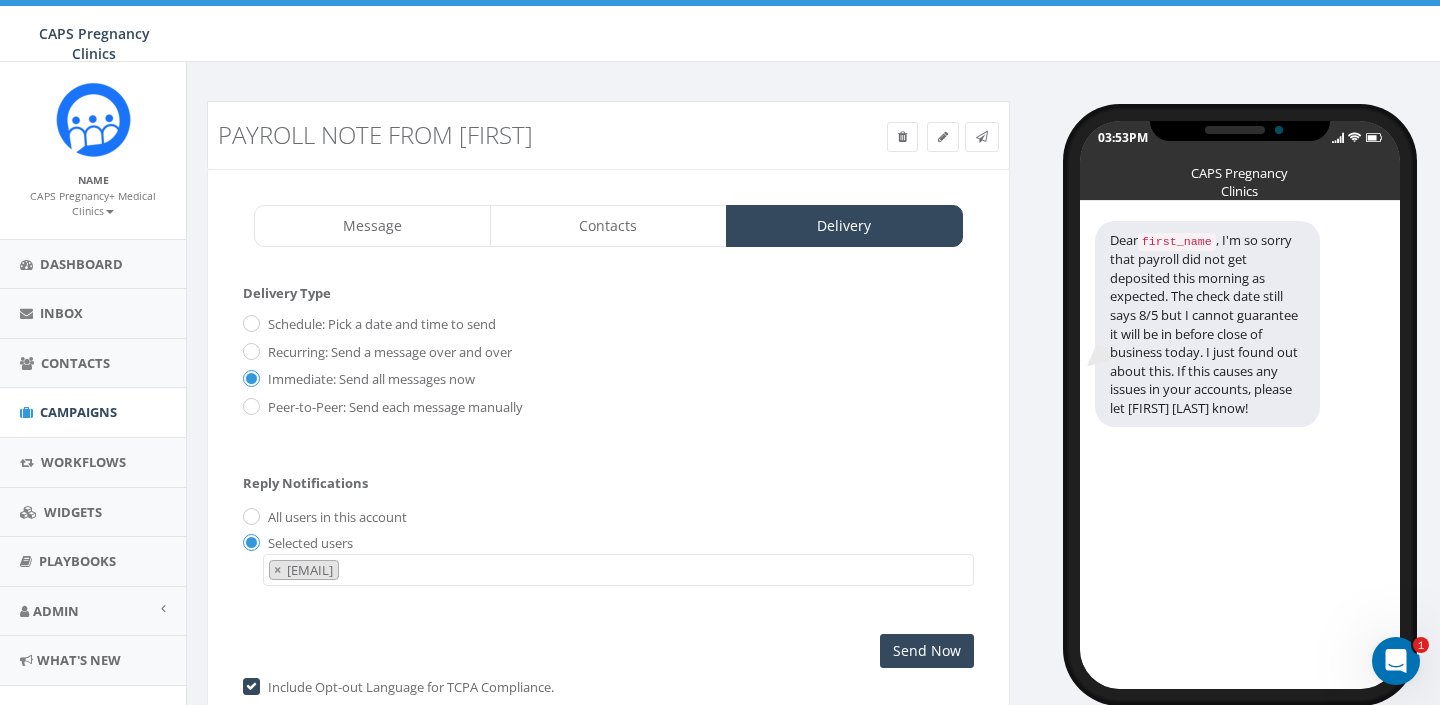 scroll, scrollTop: 20, scrollLeft: 0, axis: vertical 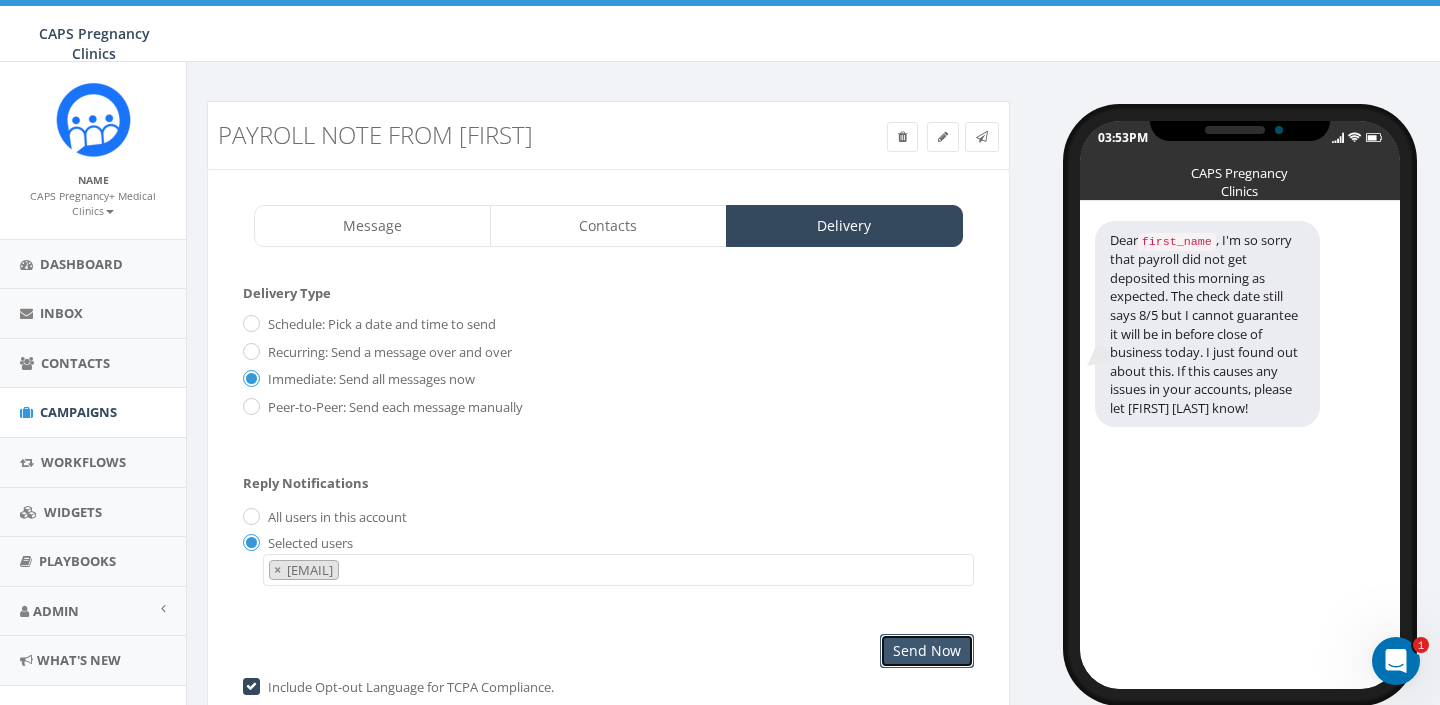 click on "Send Now" at bounding box center [927, 651] 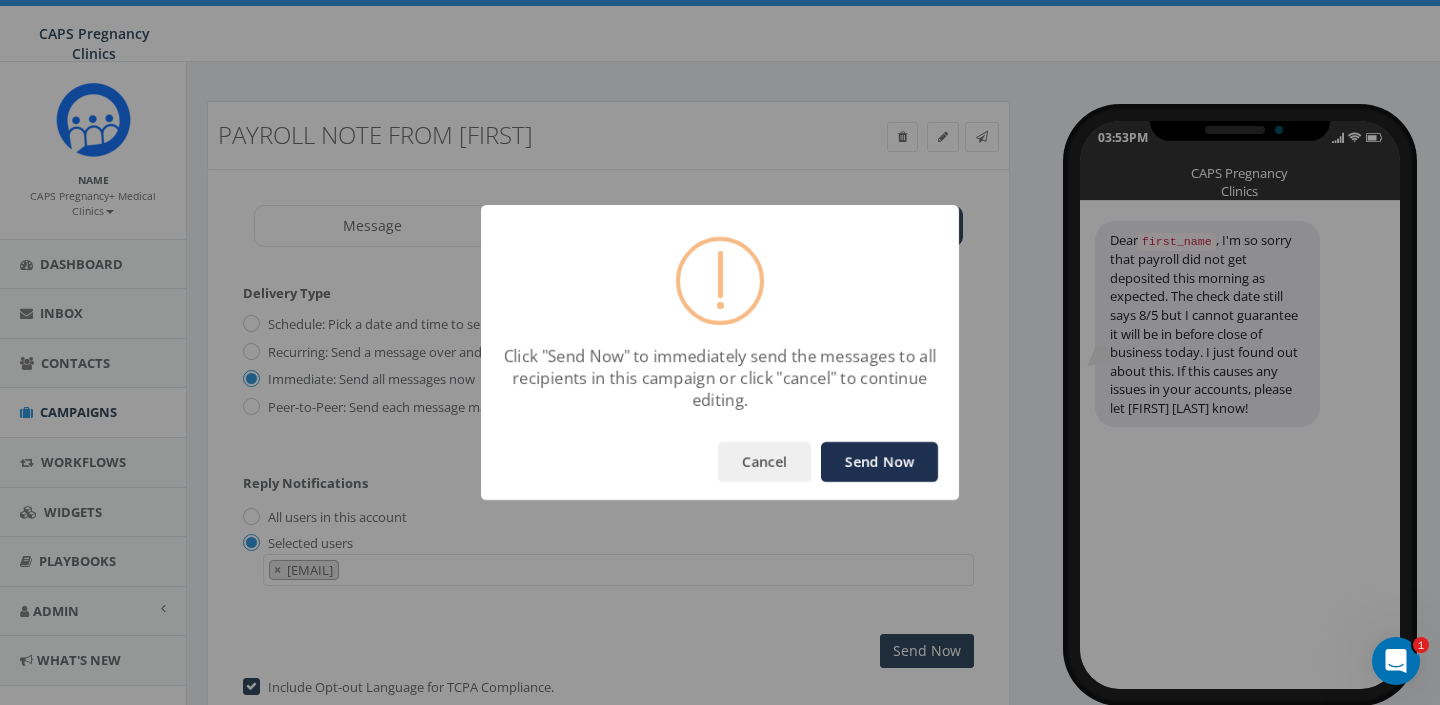 click on "Send Now" at bounding box center (879, 462) 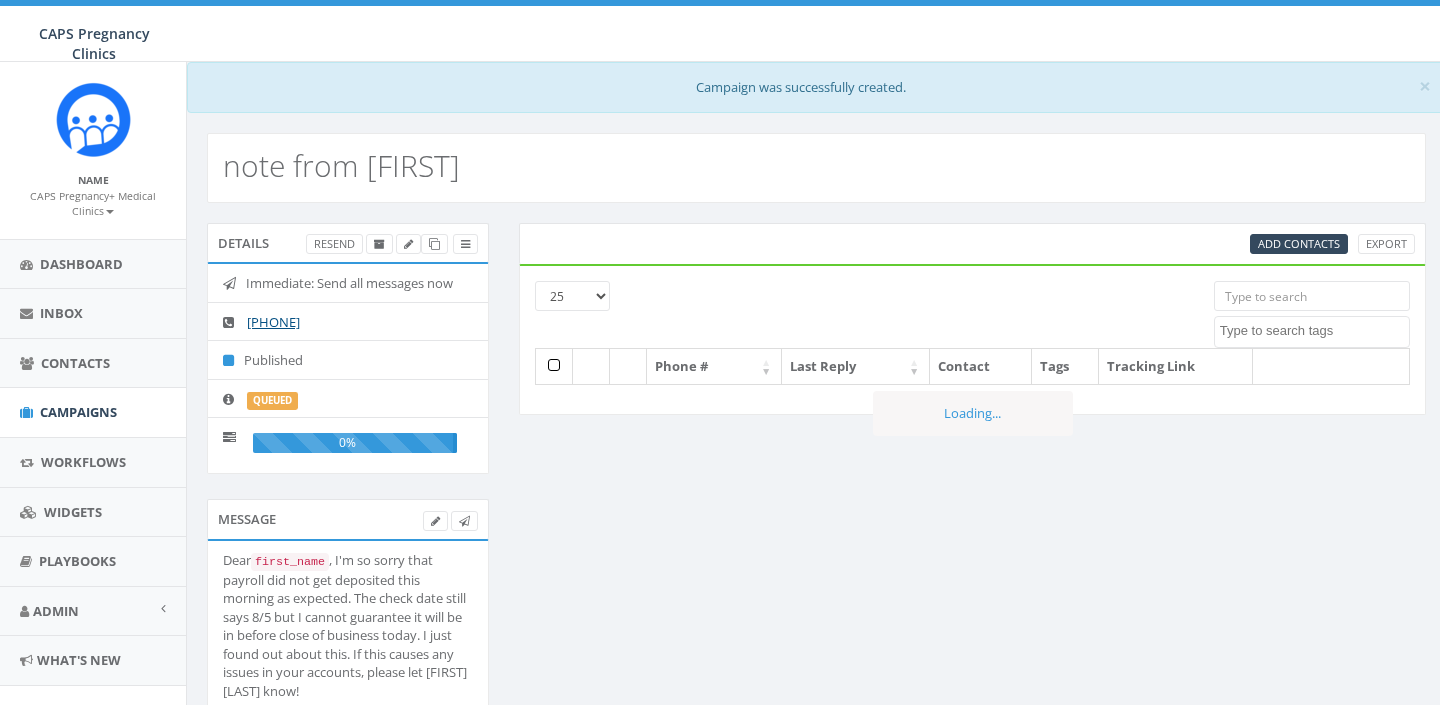 select 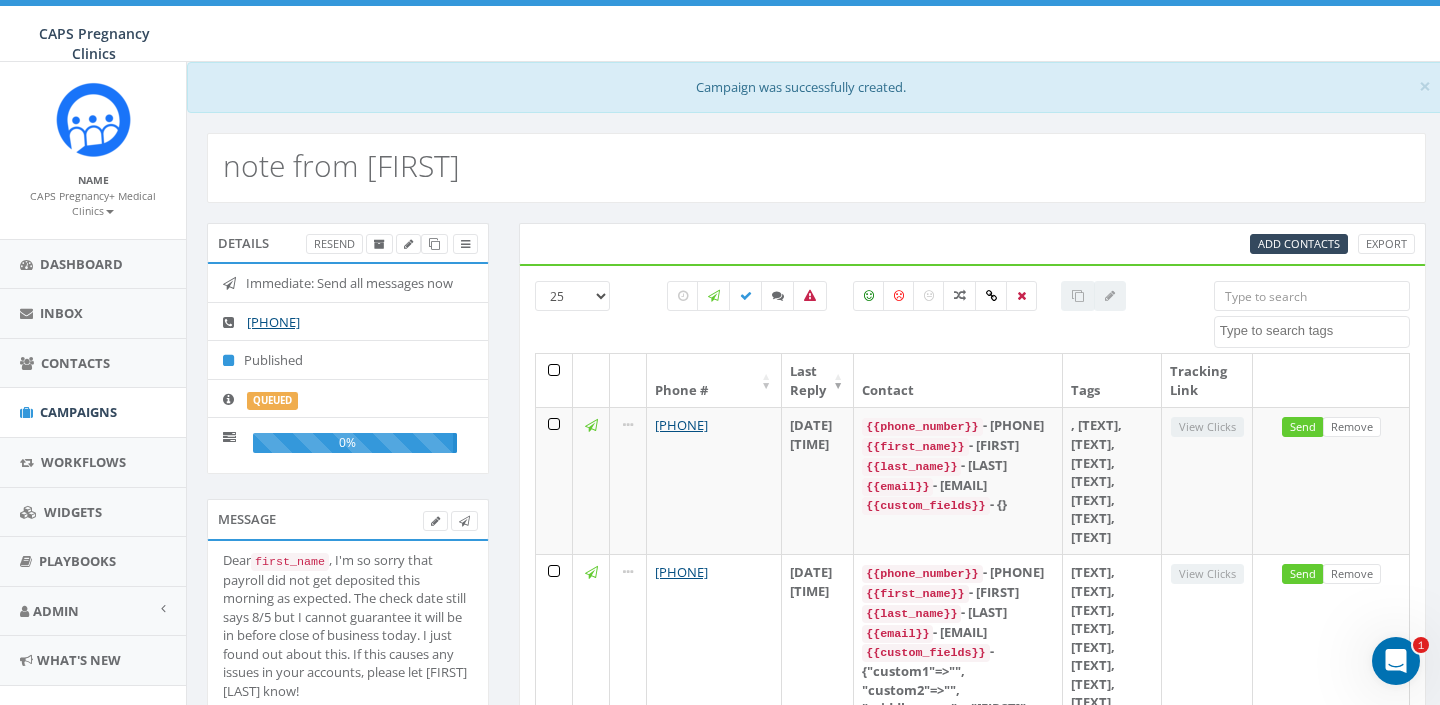 scroll, scrollTop: 0, scrollLeft: 0, axis: both 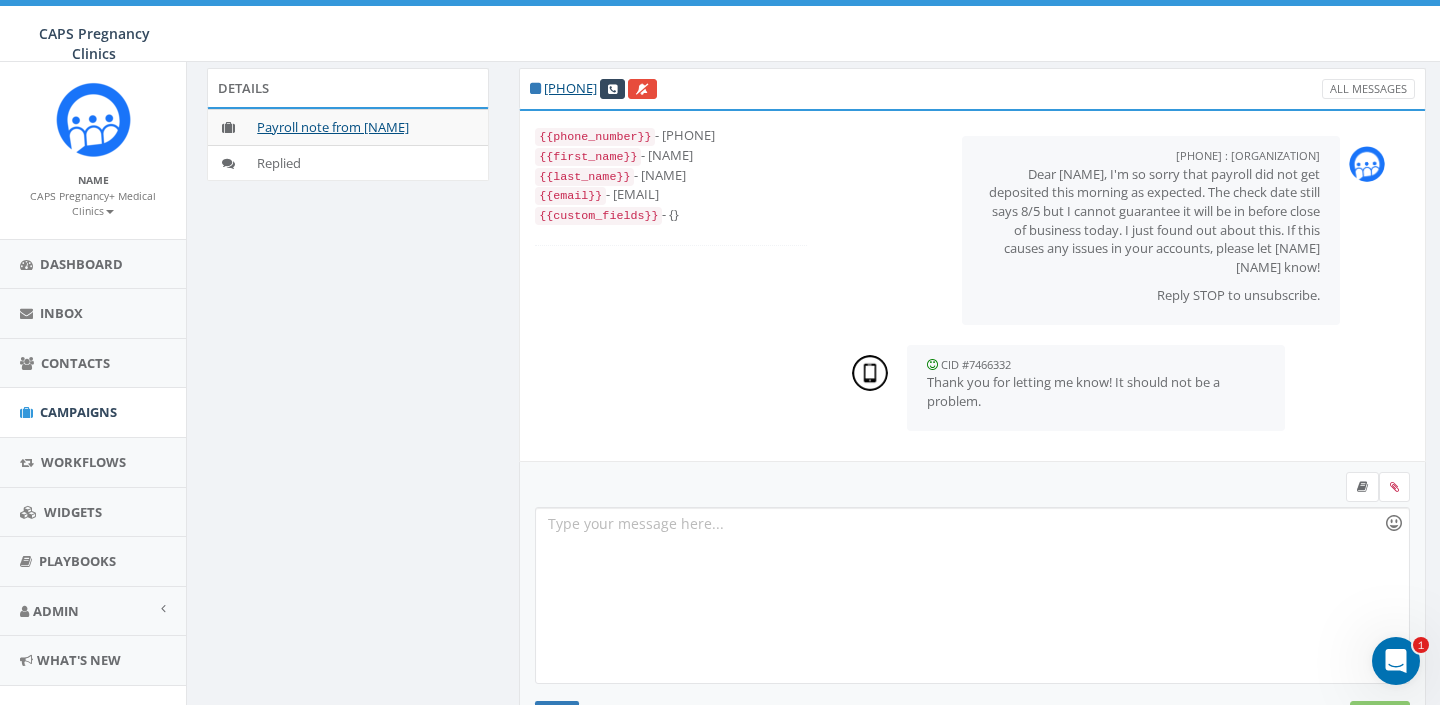 click at bounding box center (1394, 523) 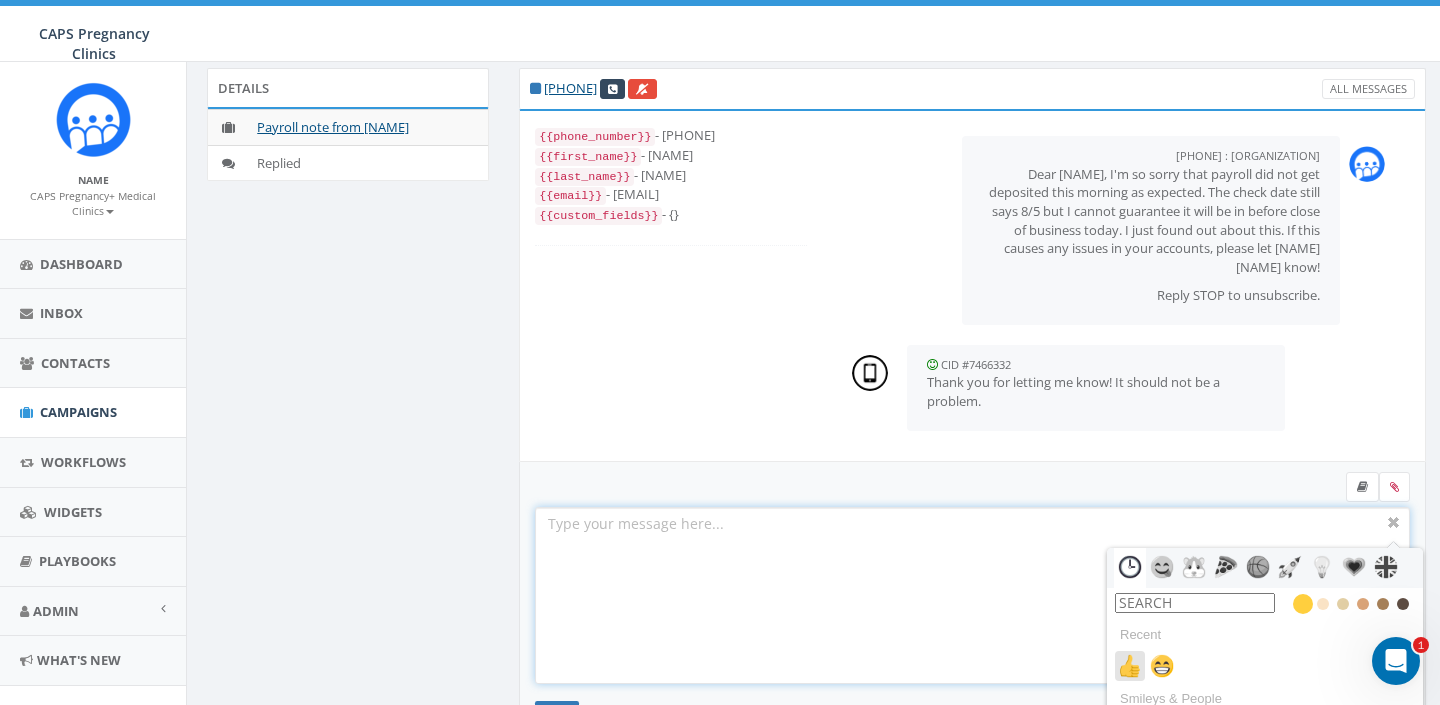 click at bounding box center (1130, 666) 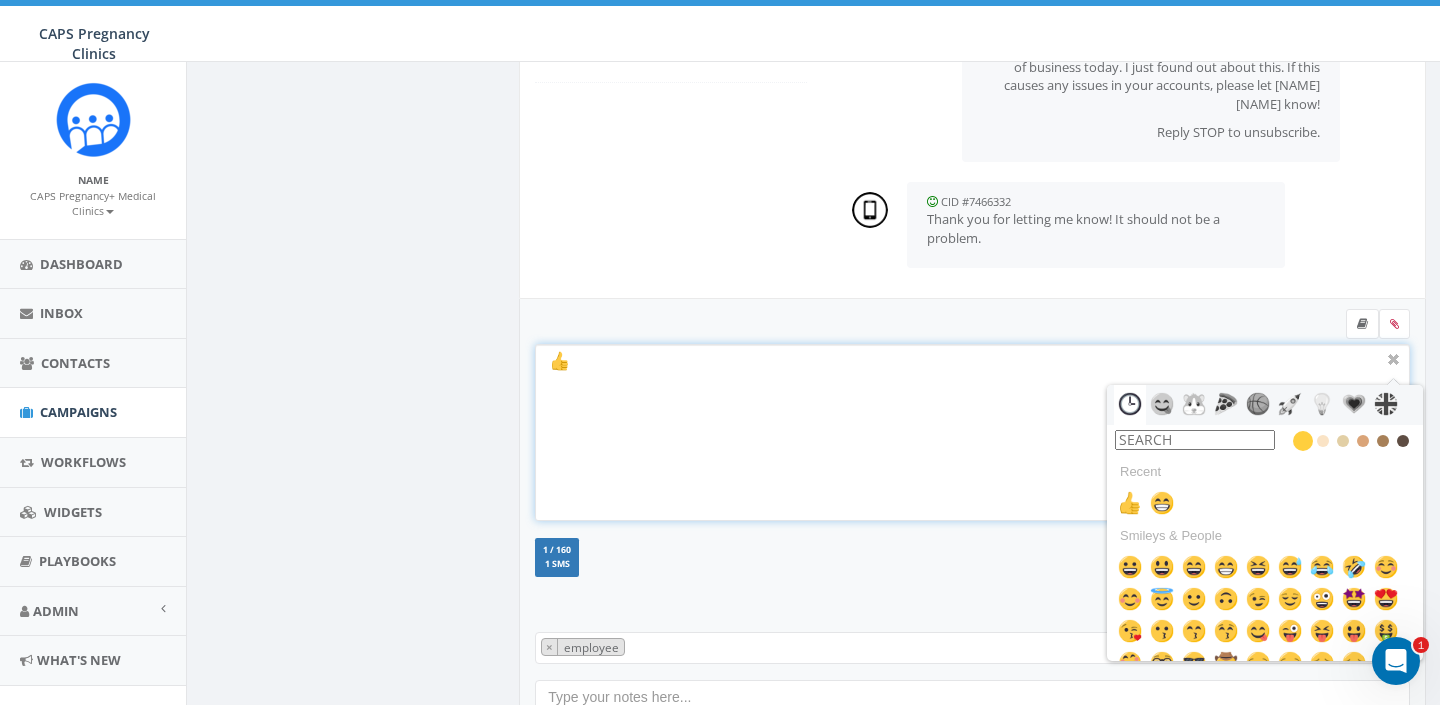 scroll, scrollTop: 358, scrollLeft: 0, axis: vertical 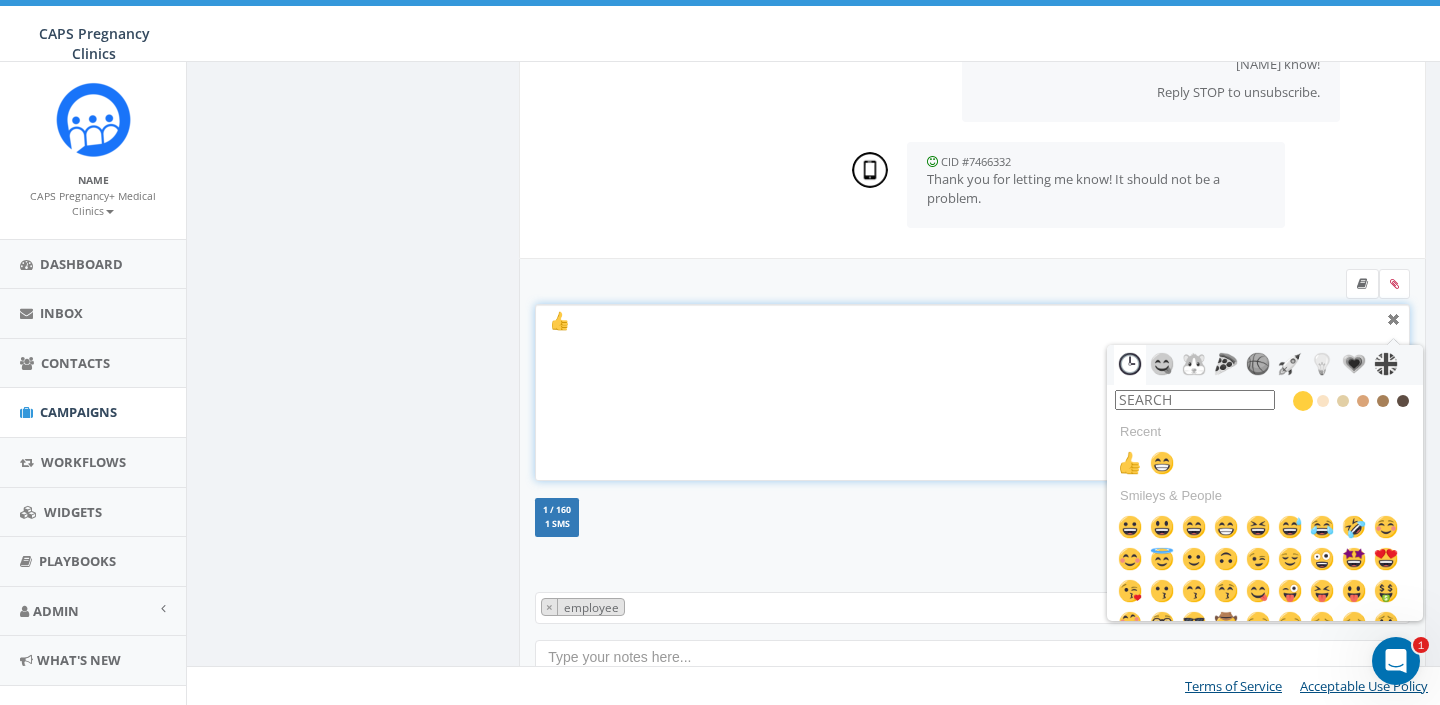 click at bounding box center [1394, 320] 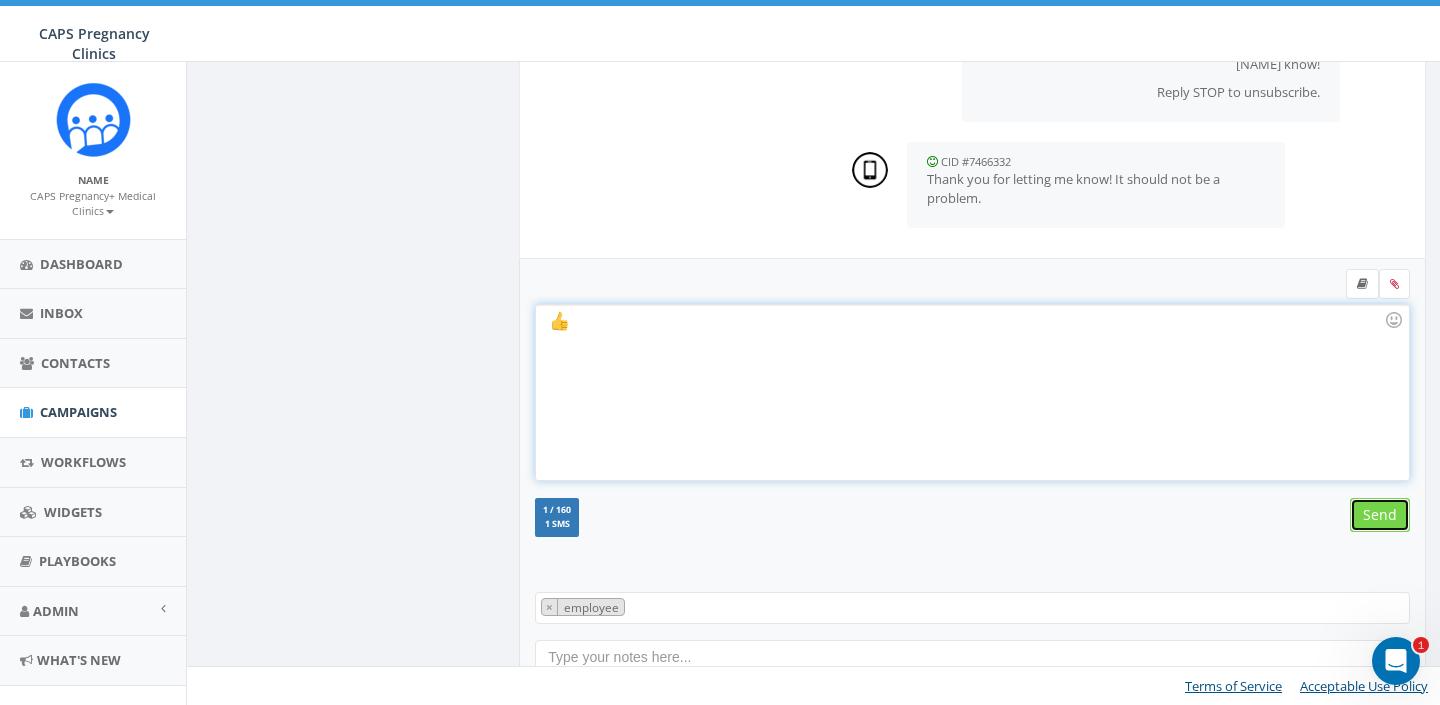 click on "Send" at bounding box center [1380, 515] 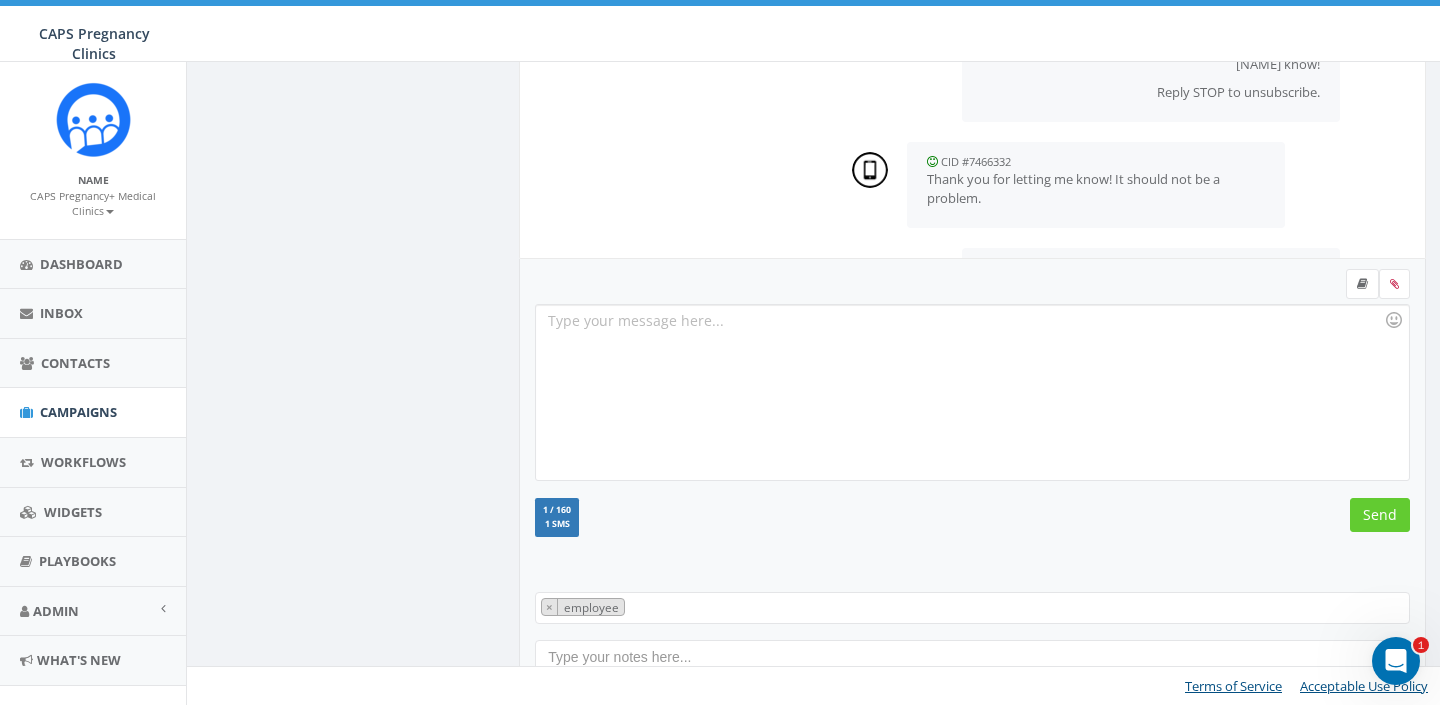 scroll, scrollTop: 0, scrollLeft: 0, axis: both 